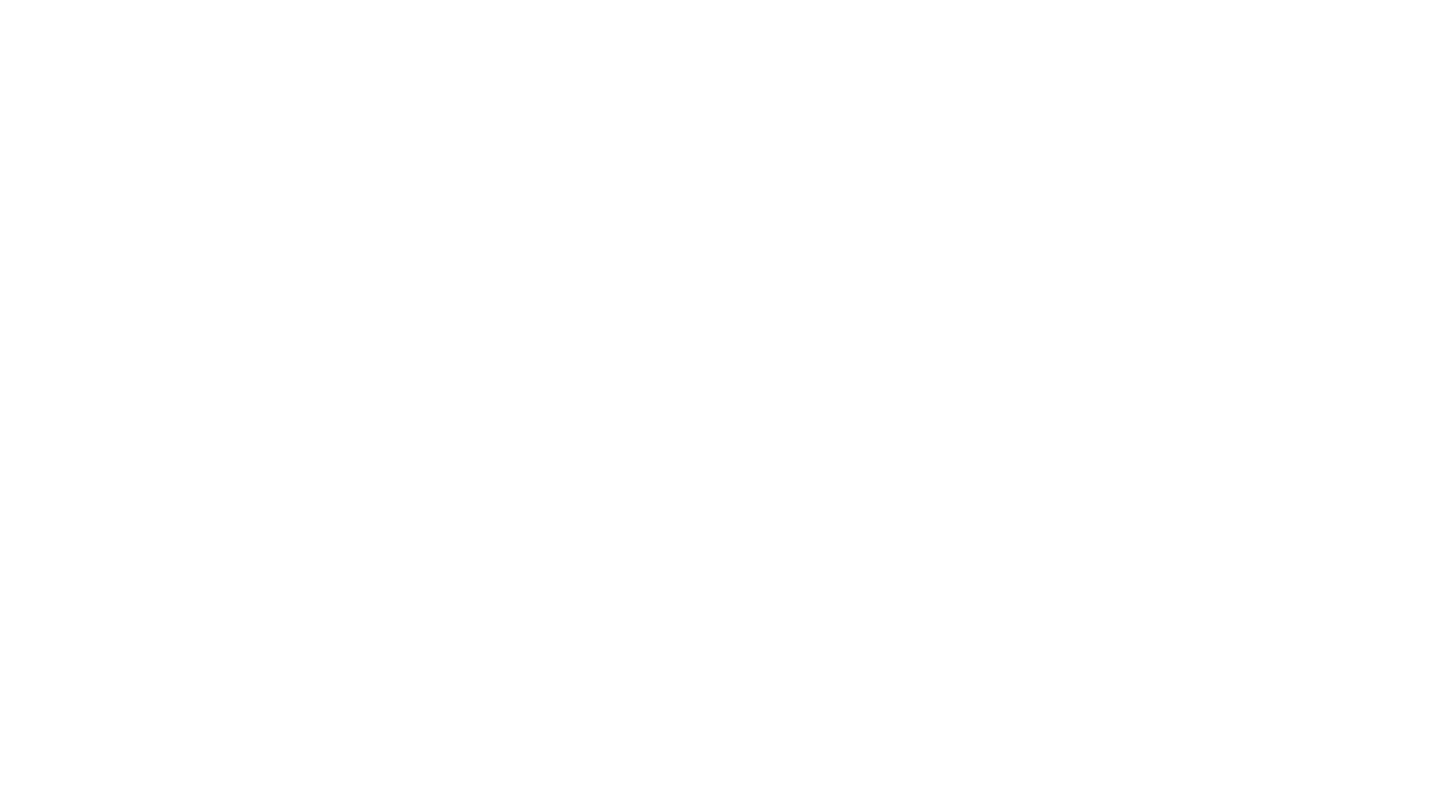 scroll, scrollTop: 0, scrollLeft: 0, axis: both 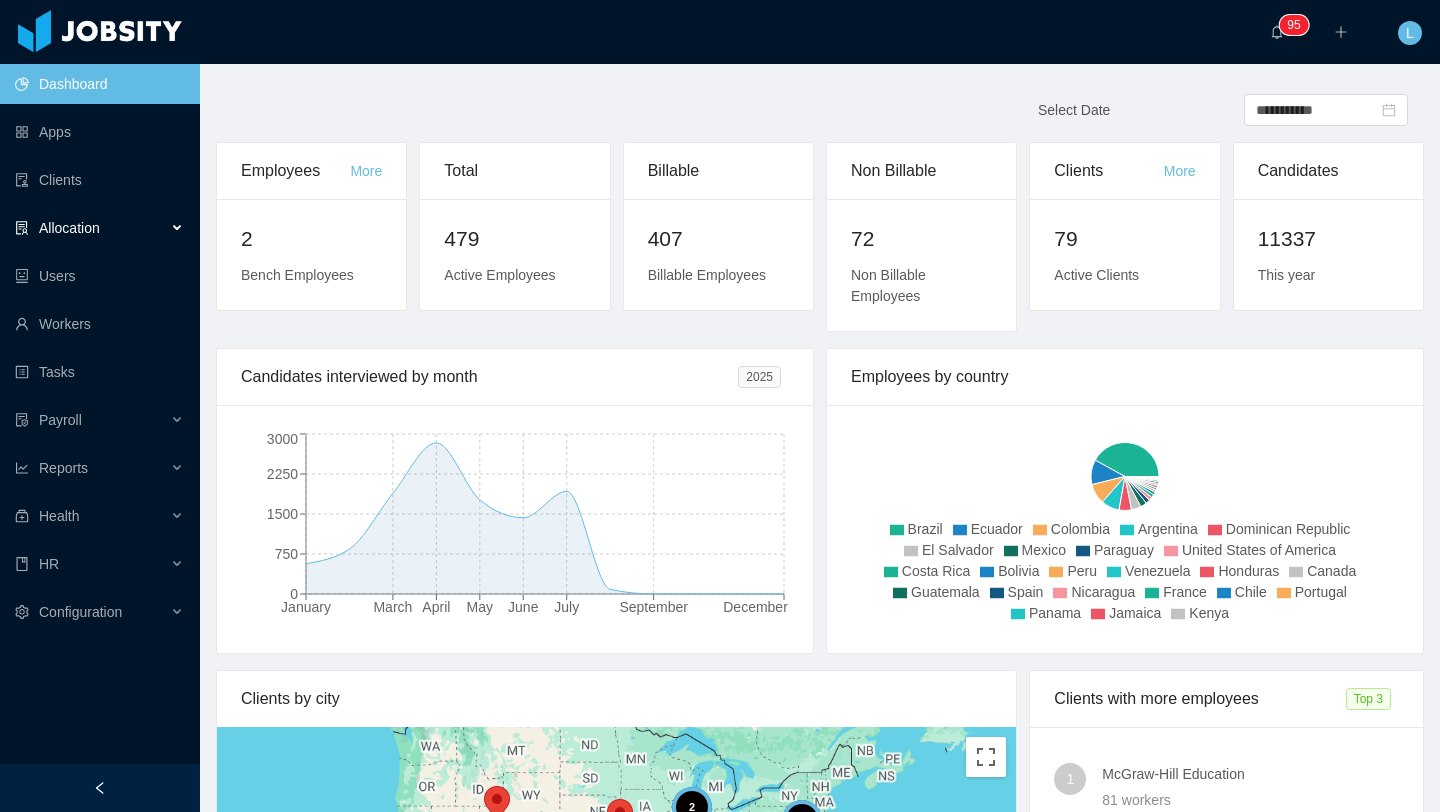 click on "Allocation" at bounding box center [100, 228] 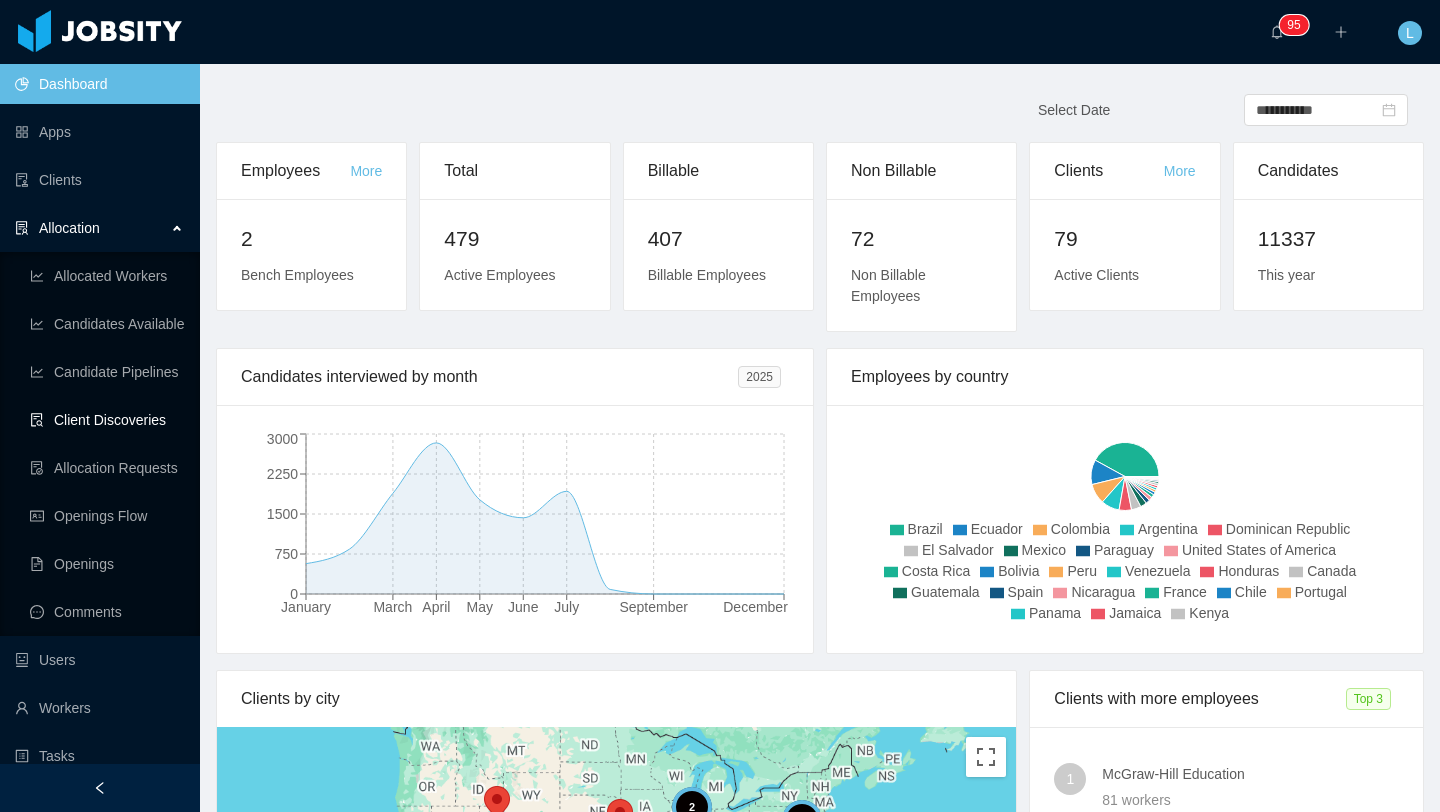 click on "Client Discoveries" at bounding box center (107, 420) 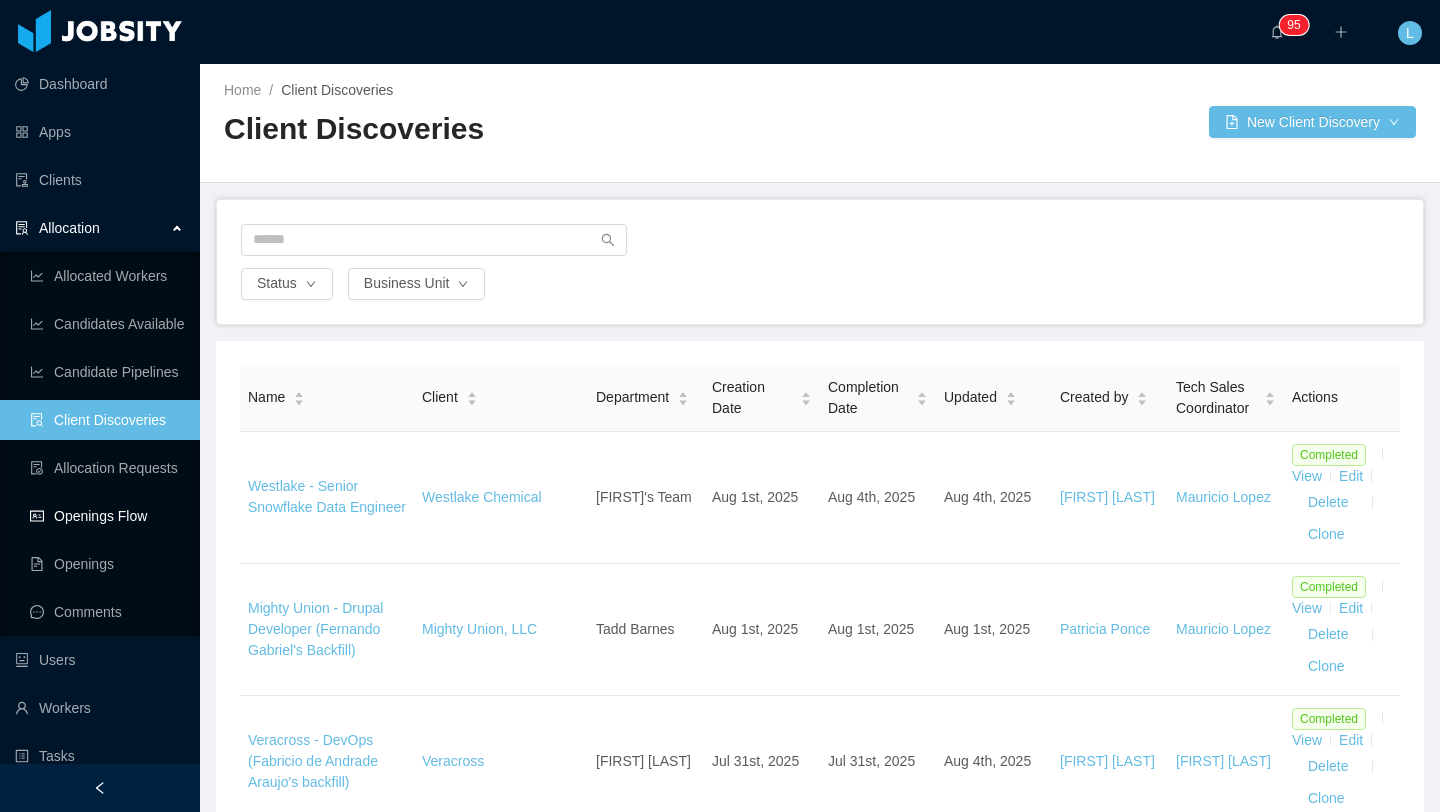 click on "Openings Flow" at bounding box center (107, 516) 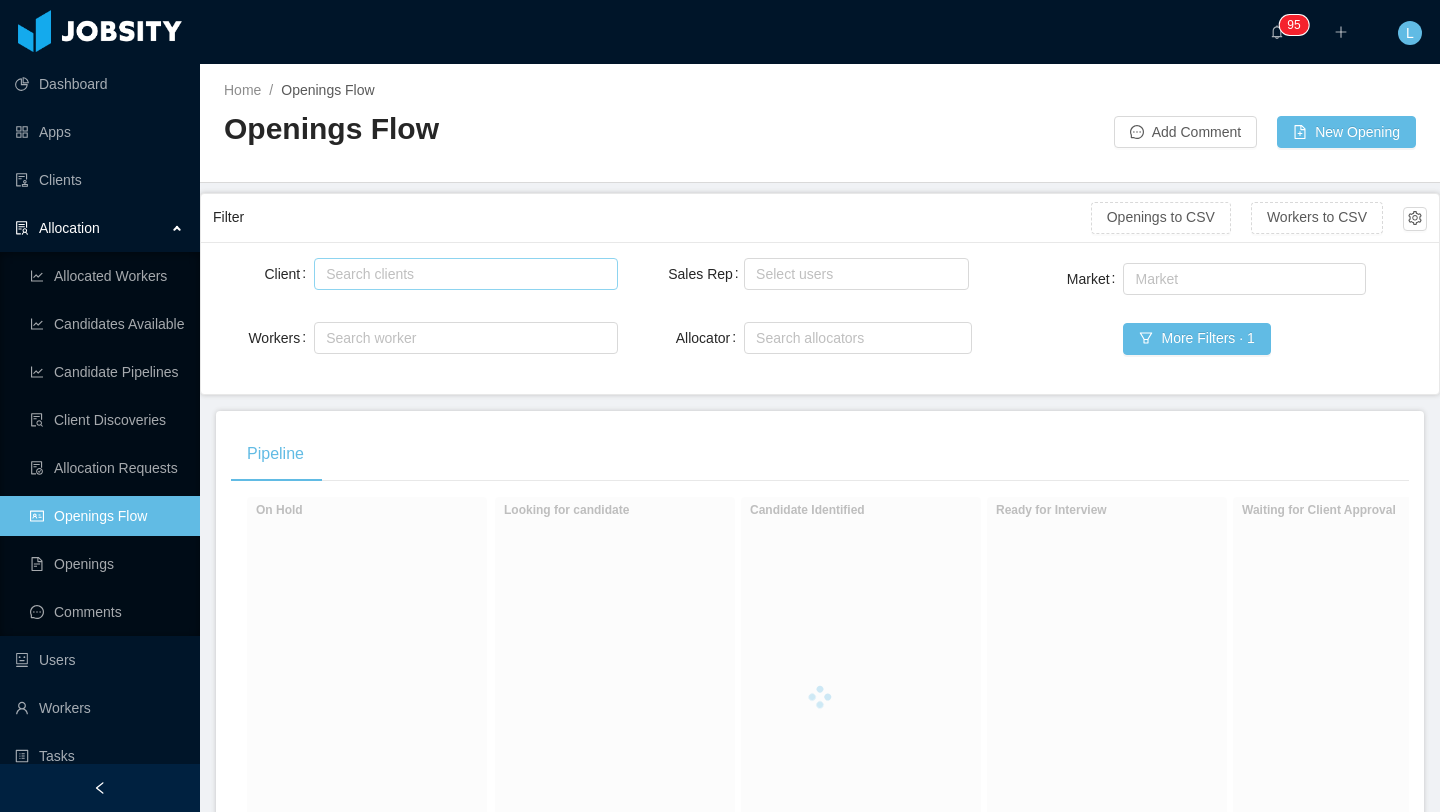 click on "Search clients" at bounding box center [461, 274] 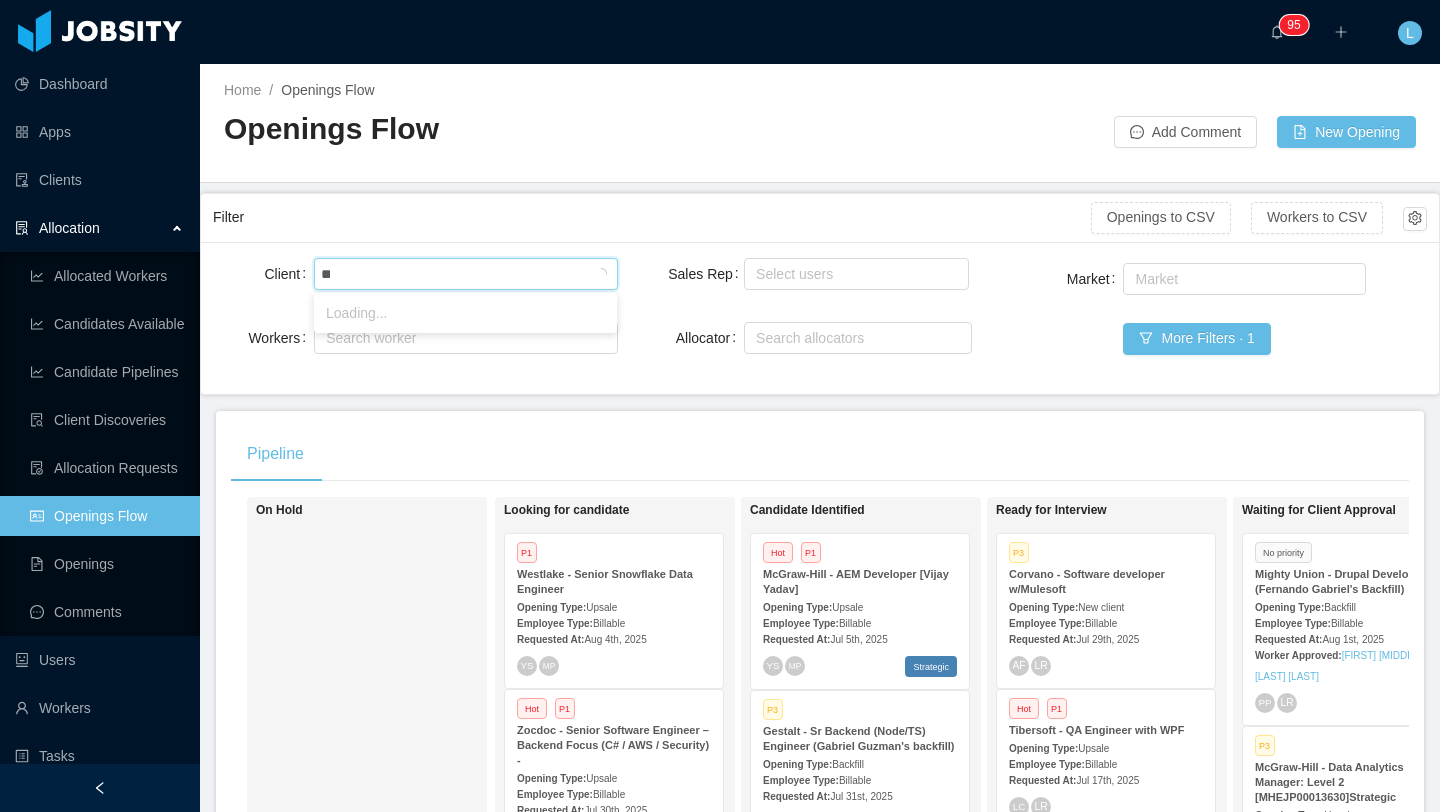 type on "***" 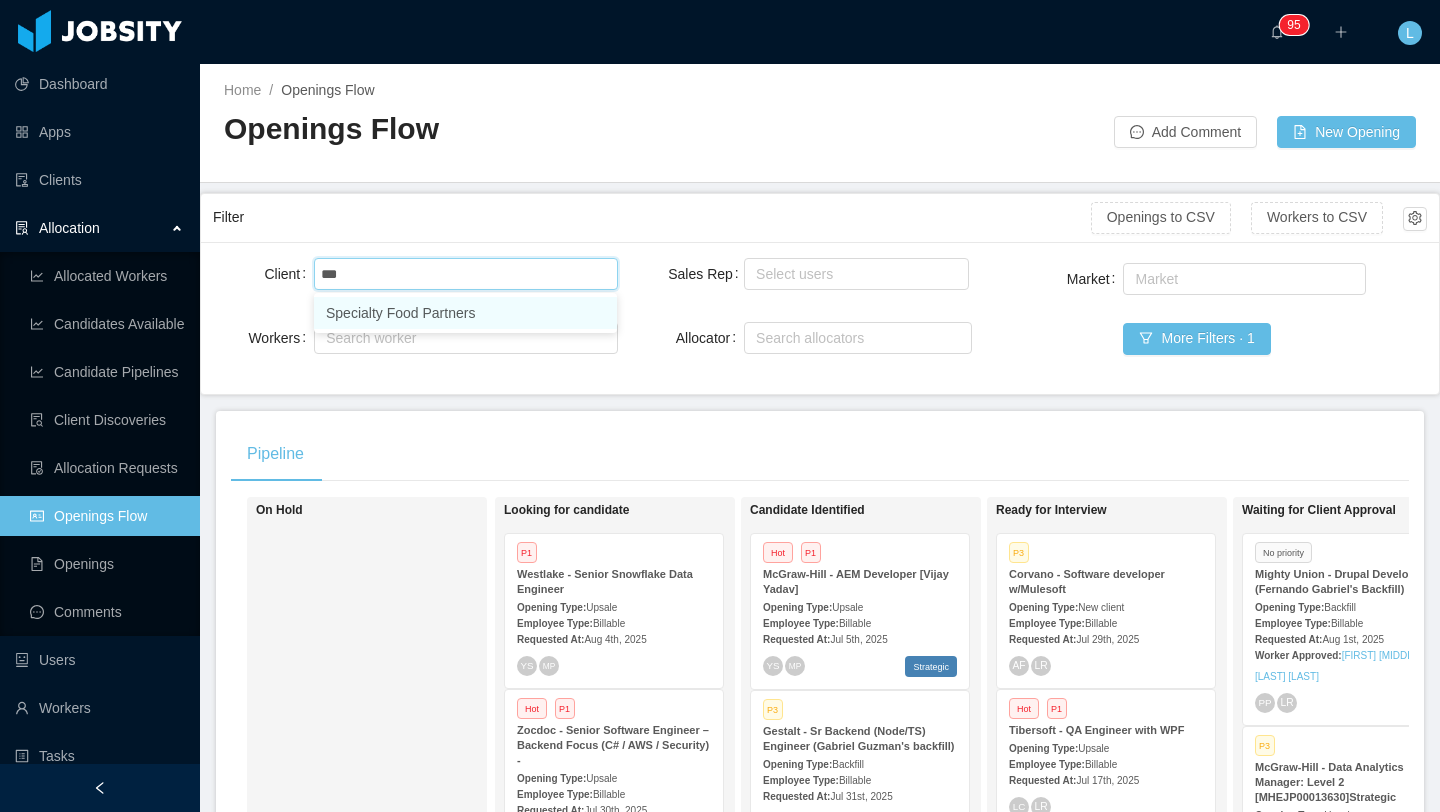 click on "Specialty Food Partners" at bounding box center (465, 313) 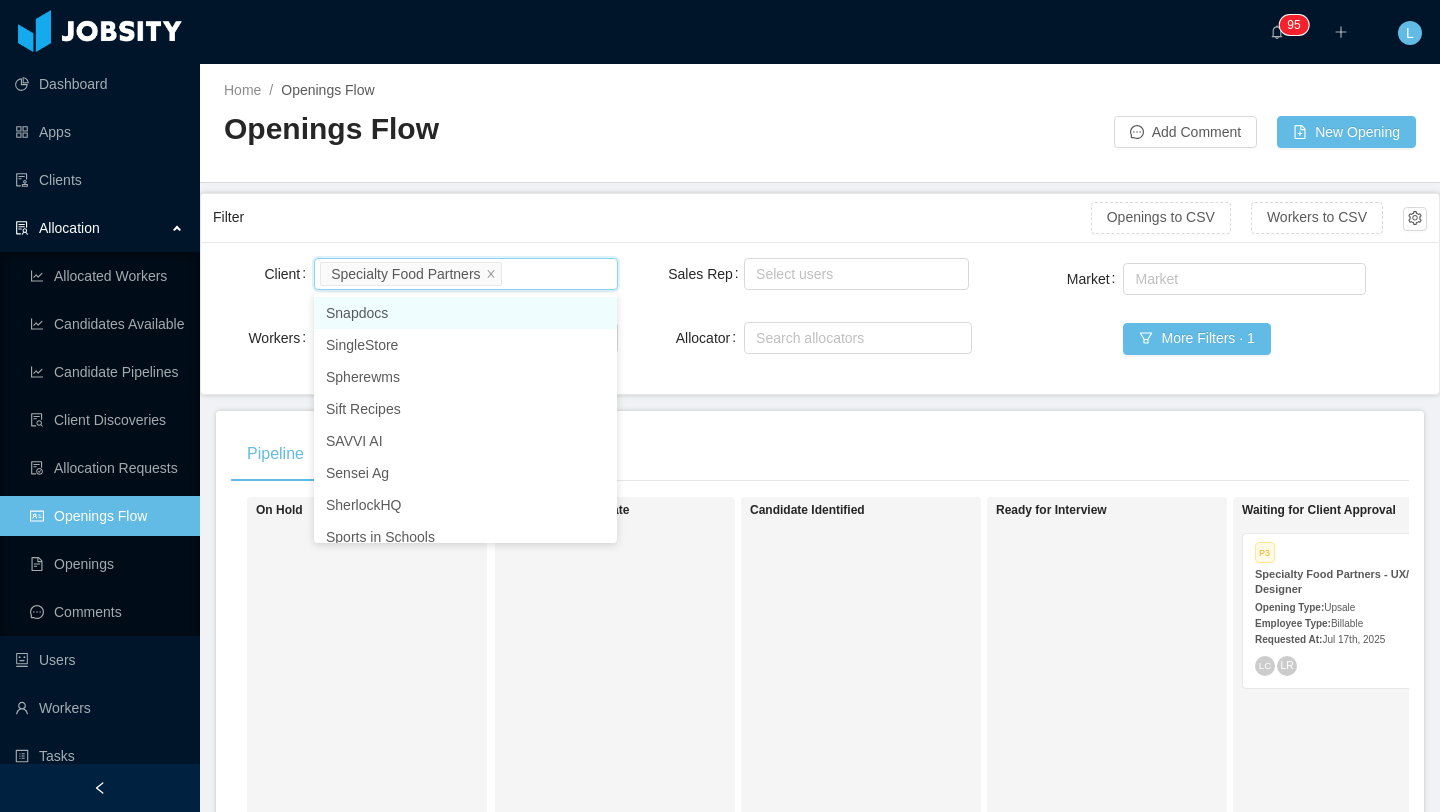 scroll, scrollTop: 10, scrollLeft: 0, axis: vertical 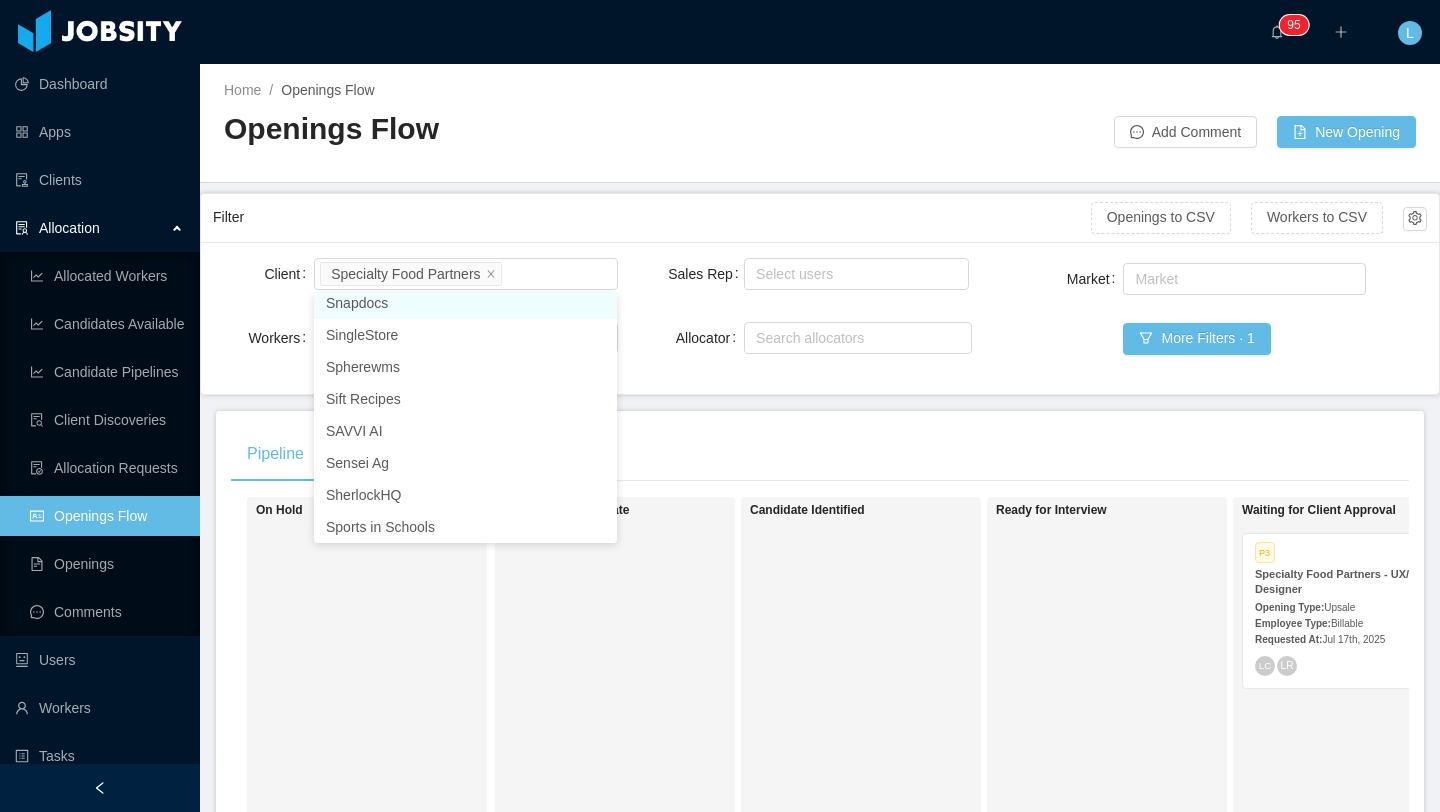 click on "Pipeline" at bounding box center [820, 454] 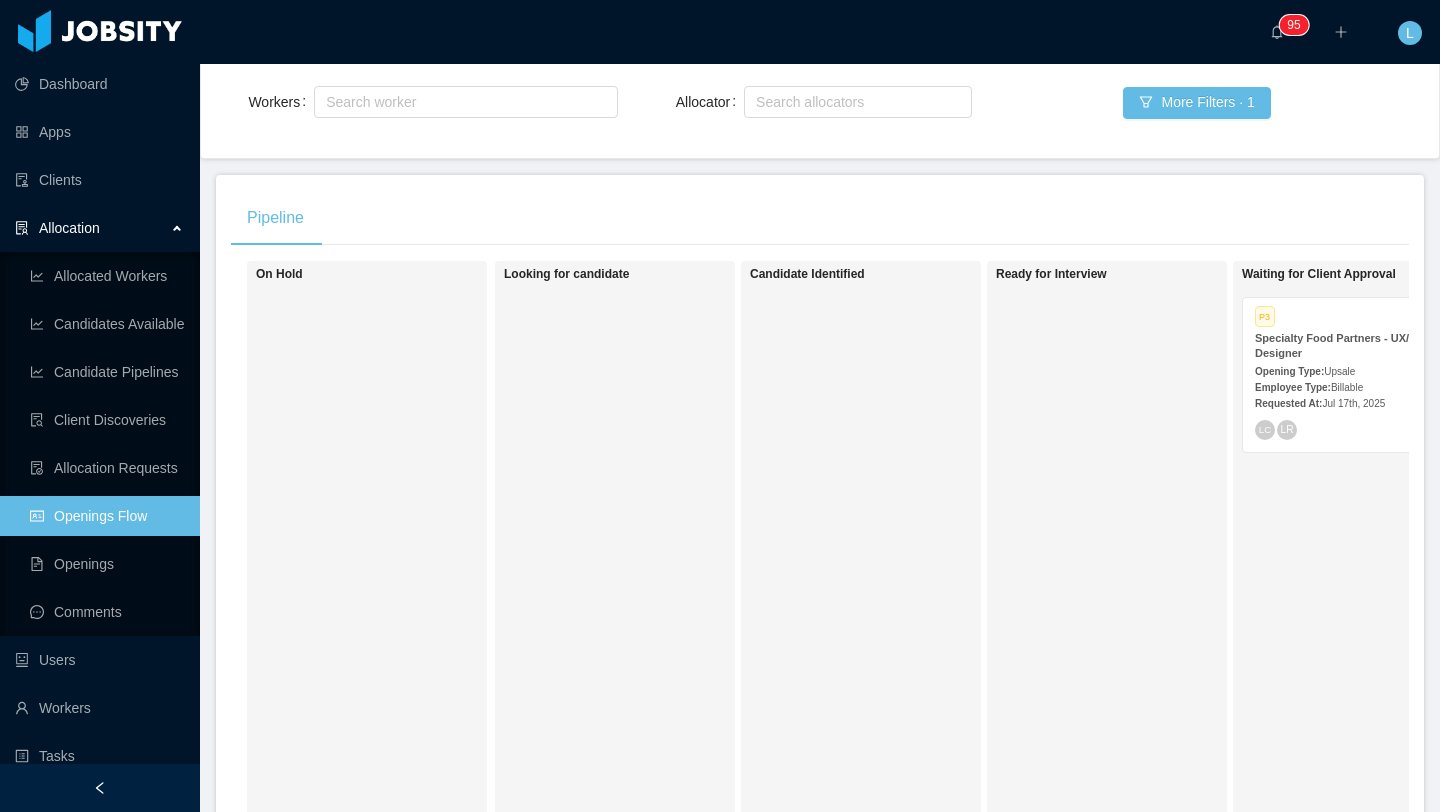scroll, scrollTop: 241, scrollLeft: 0, axis: vertical 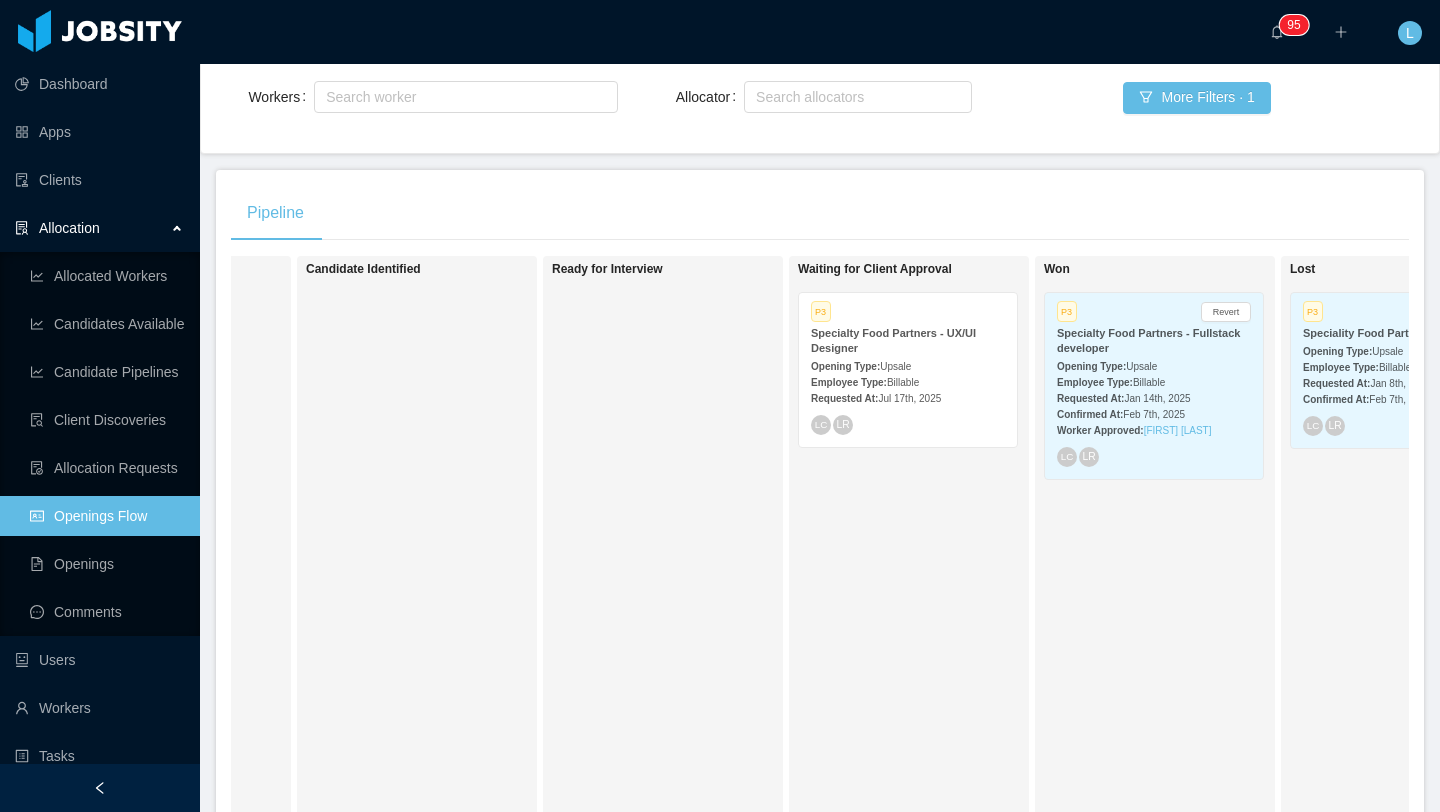 click on "P3 Specialty Food Partners - UX/UI Designer Opening Type:   Upsale Employee Type:   Billable Requested At:   [MONTH] [DAY]th, [YEAR] LC LR" at bounding box center (908, 370) 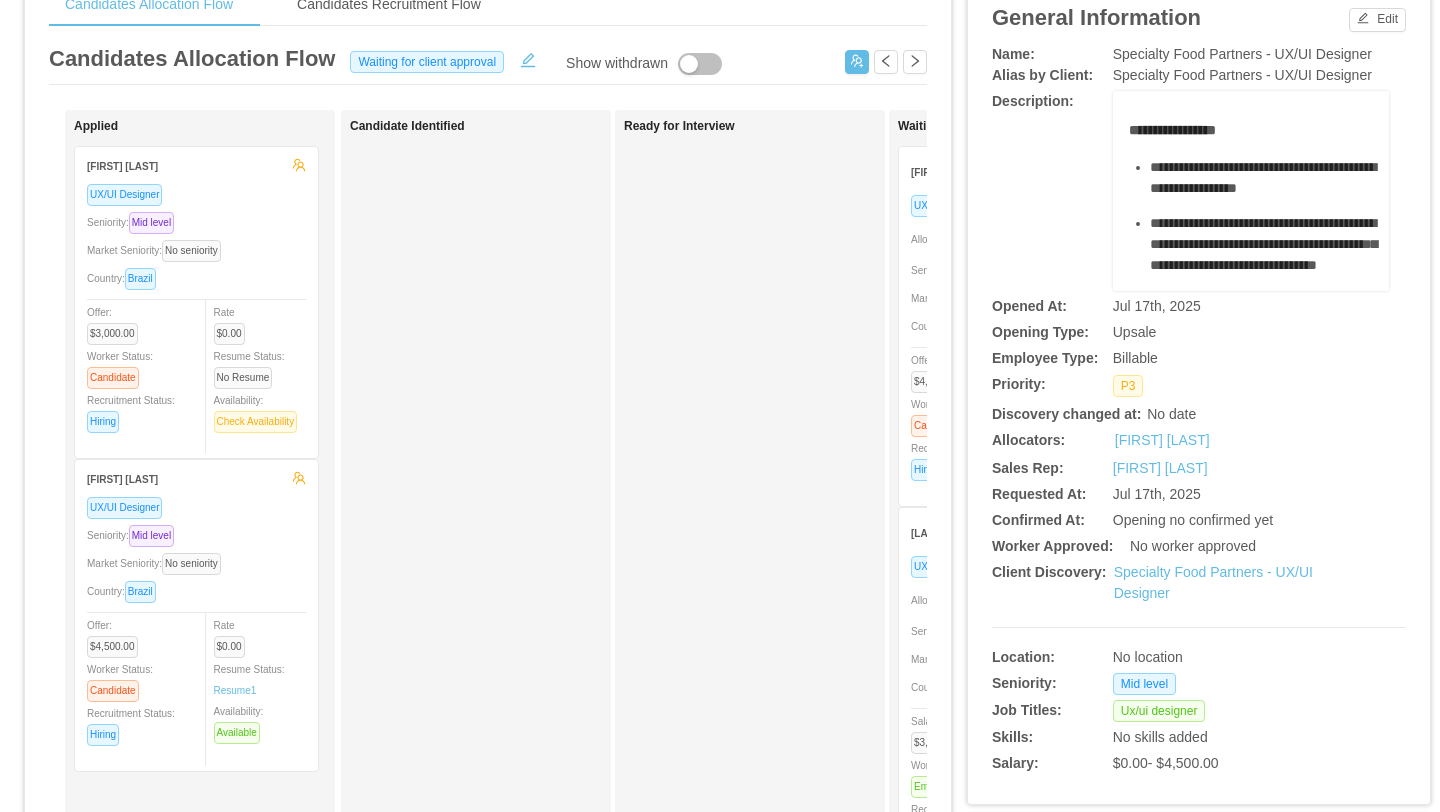 scroll, scrollTop: 104, scrollLeft: 0, axis: vertical 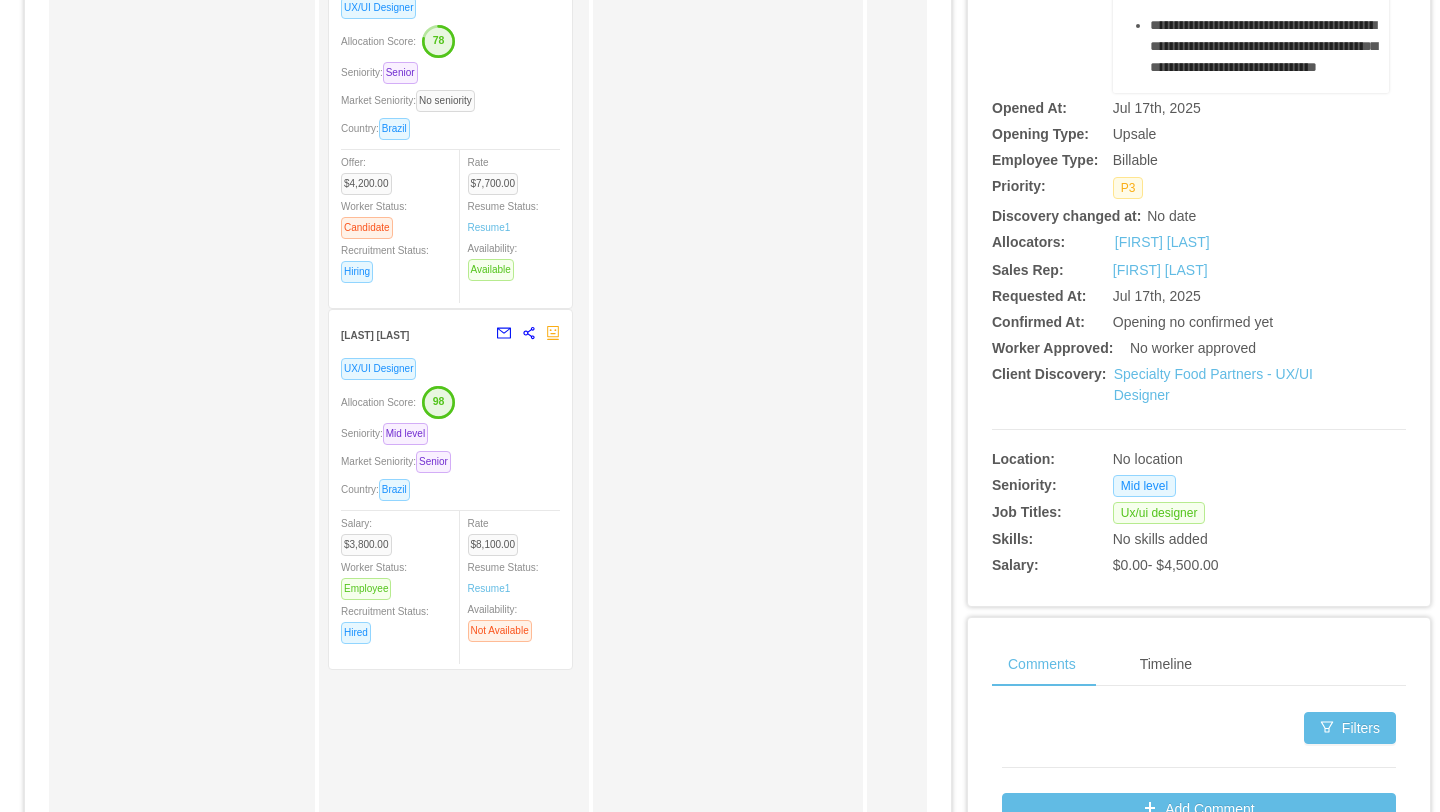 click on "UX/UI Designer Allocation Score:   98 Seniority:   Mid level Market Seniority:   Senior Country:   Brazil Salary:  $3,800.00 Worker Status:   Employee Recruitment Status:   Hired Rate $8,100.00 Resume Status:   Resume  1 Availability:     Not Available" at bounding box center [450, 507] 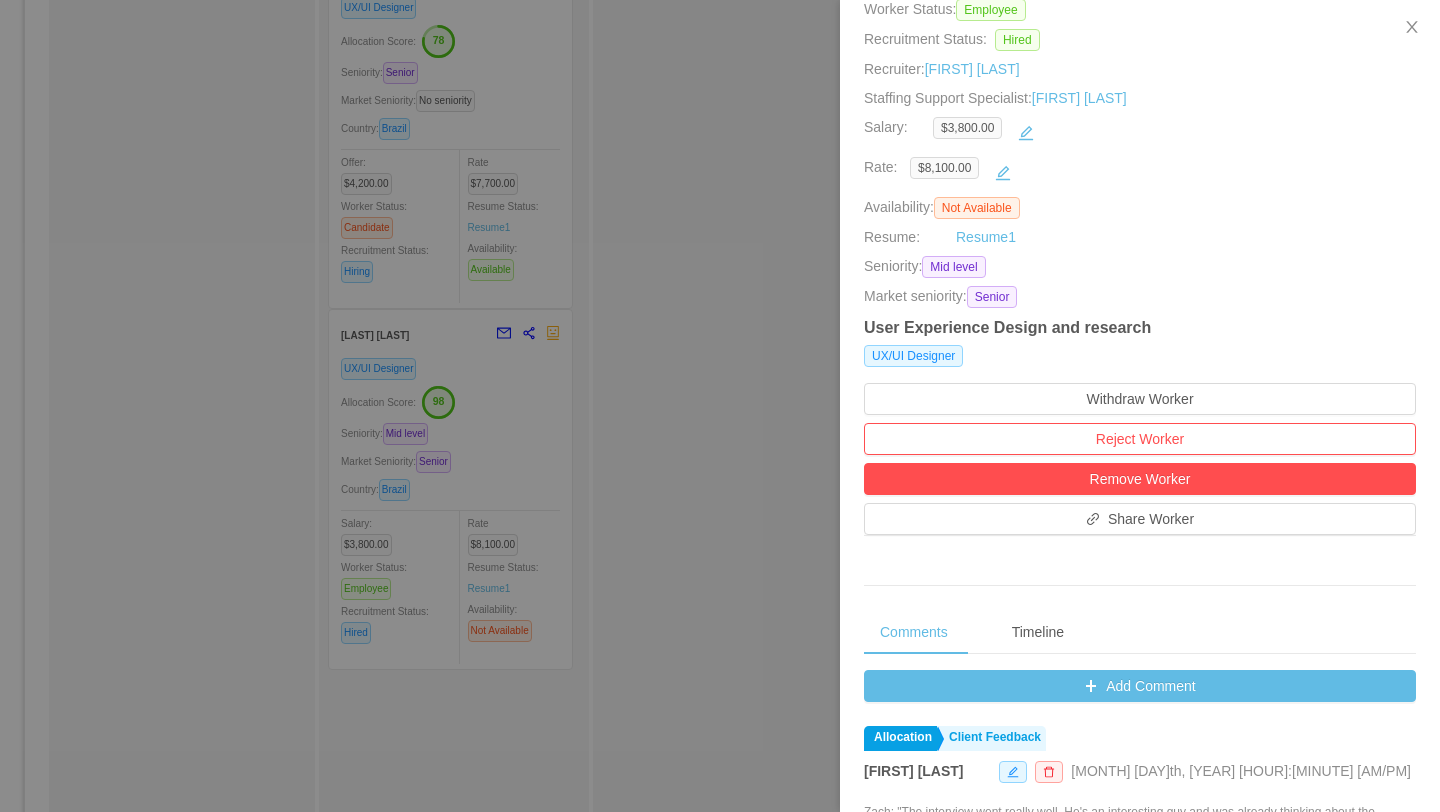 scroll, scrollTop: 269, scrollLeft: 0, axis: vertical 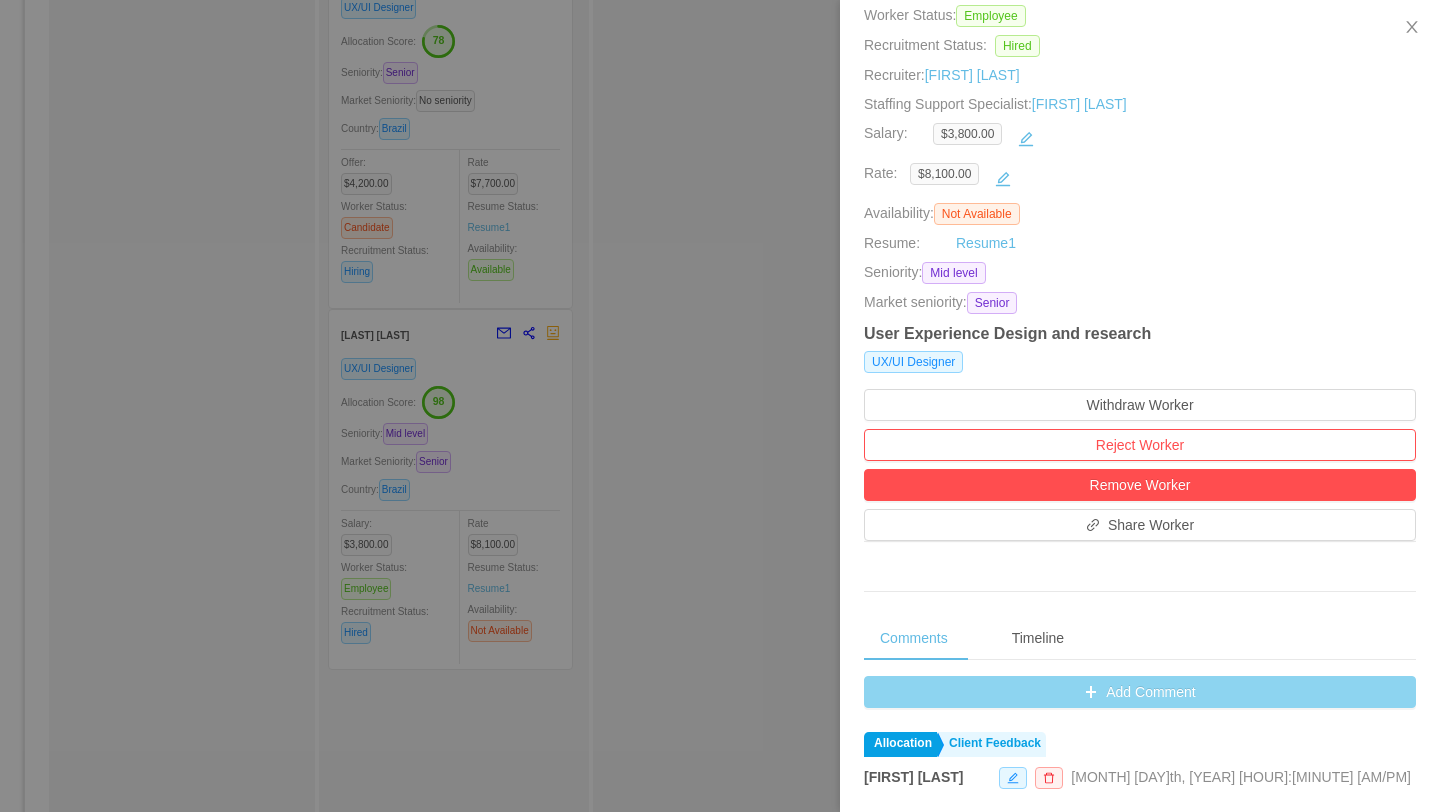 click on "Add Comment" at bounding box center [1140, 692] 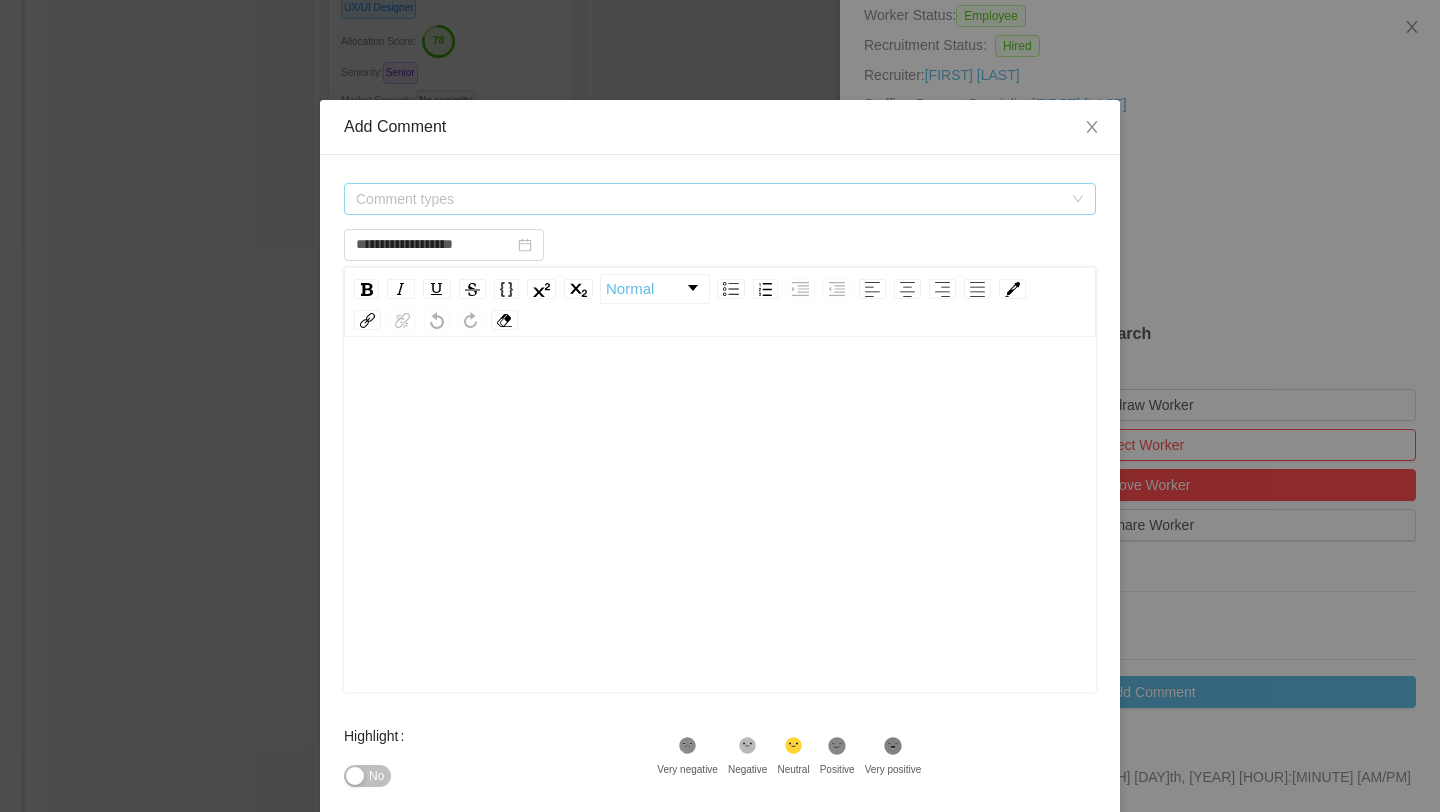 click on "Comment types" at bounding box center [709, 199] 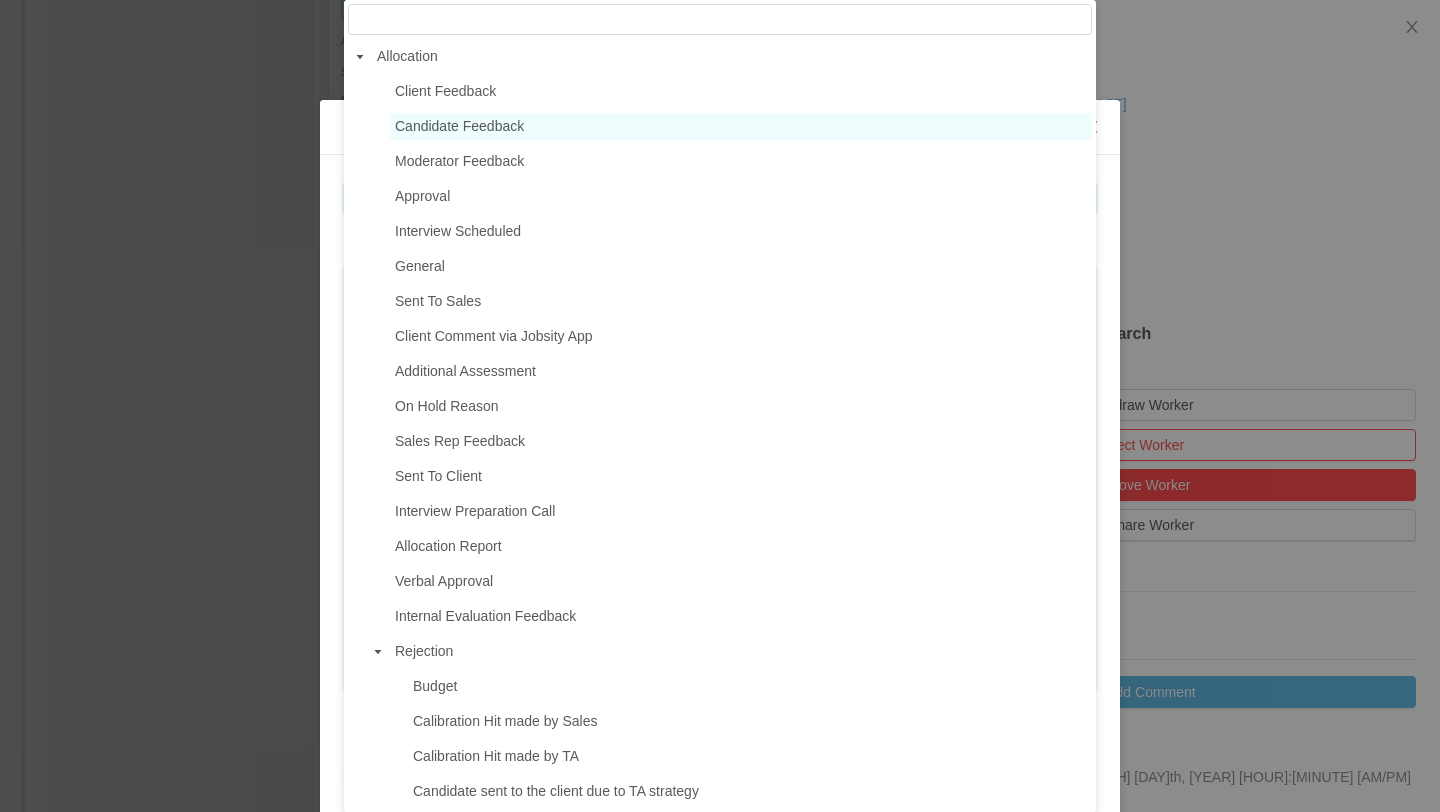 type on "**********" 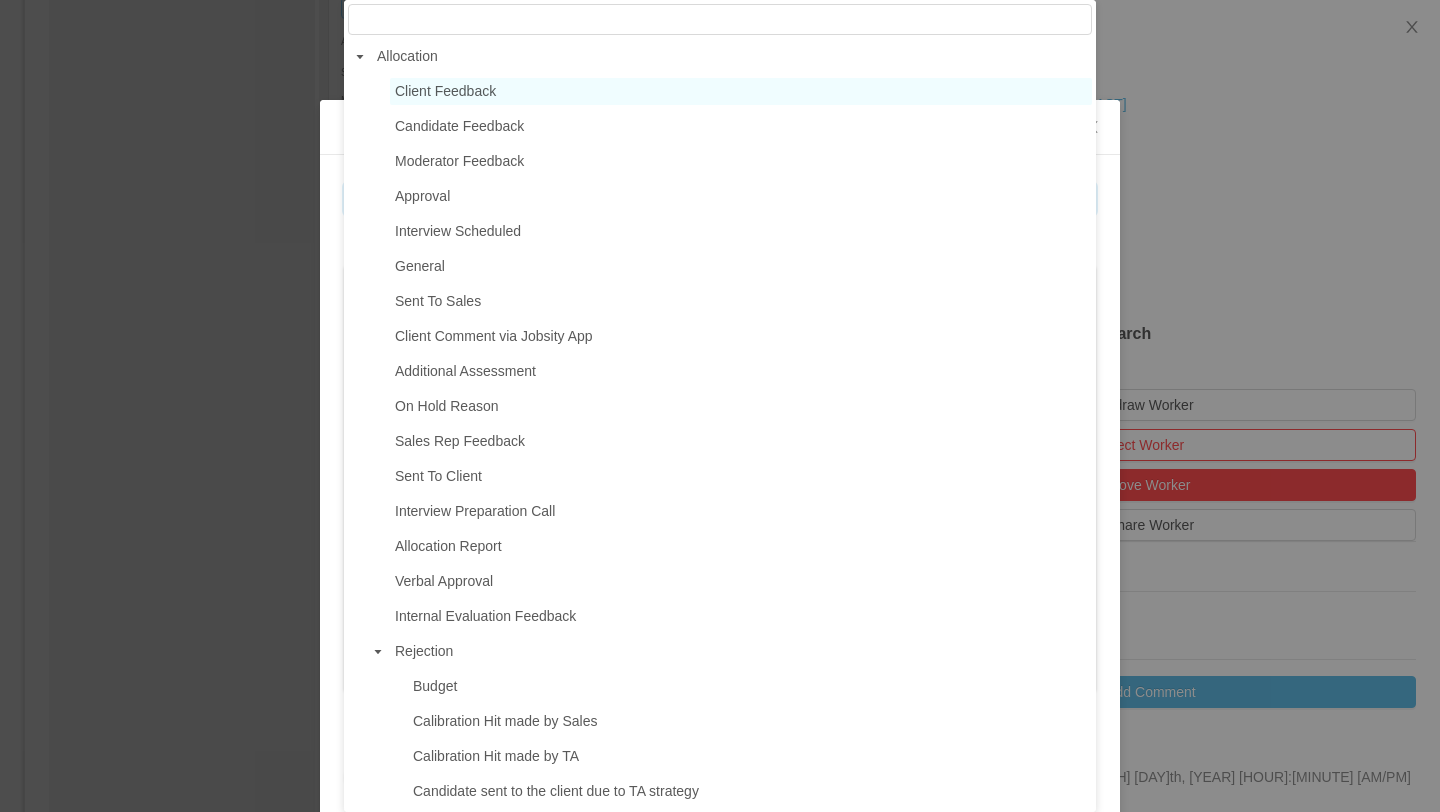 click on "Client Feedback" at bounding box center [445, 91] 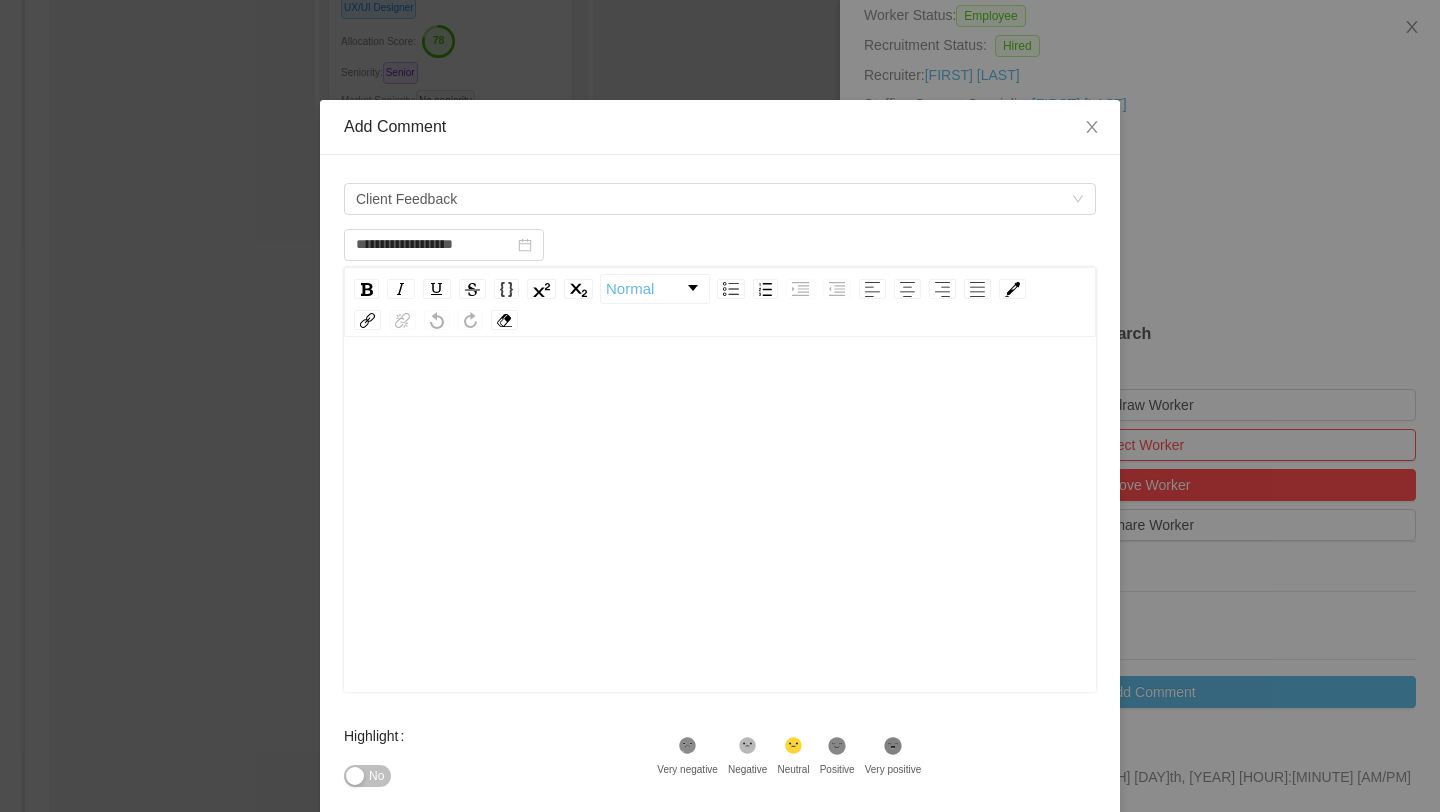 click at bounding box center [720, 546] 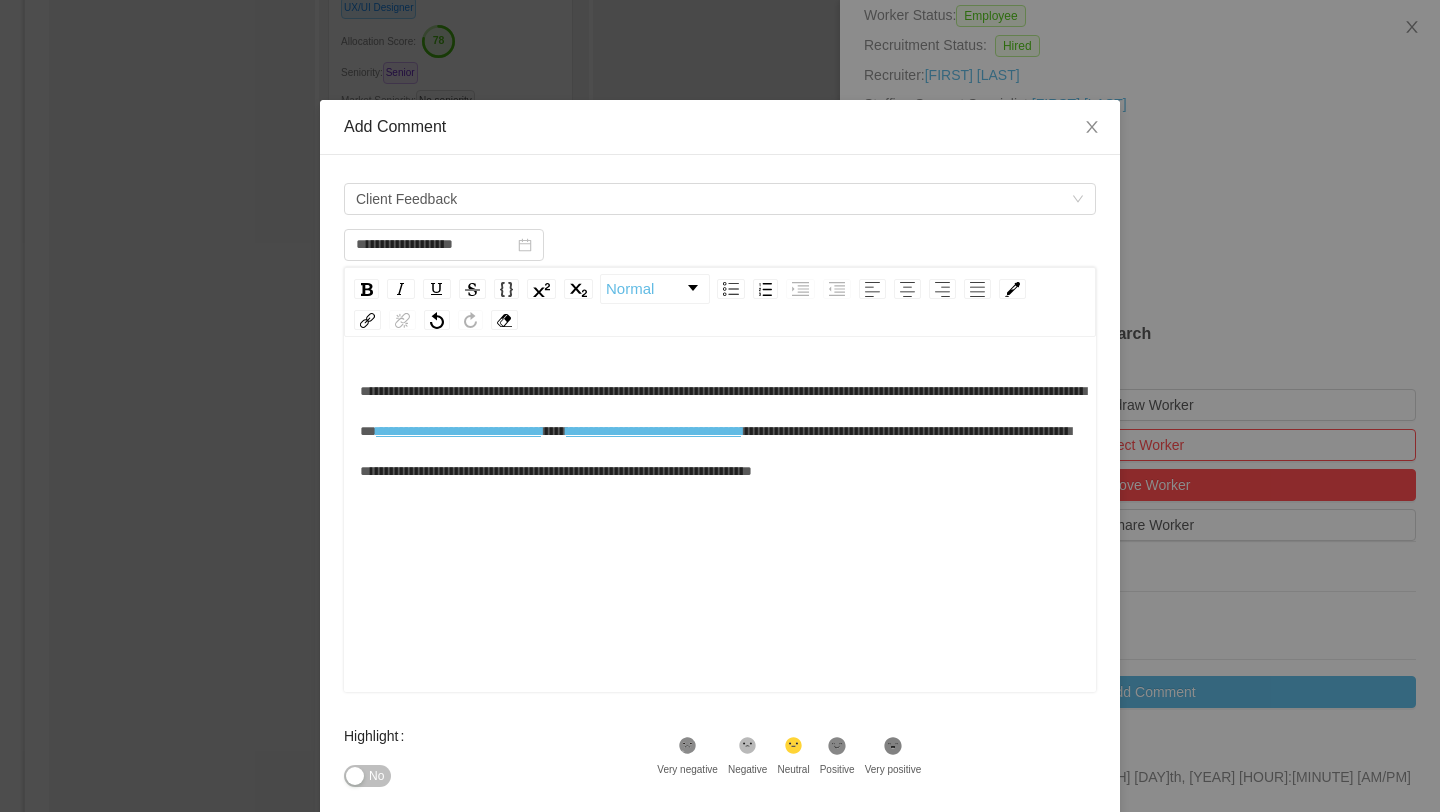 click on "**********" at bounding box center [723, 411] 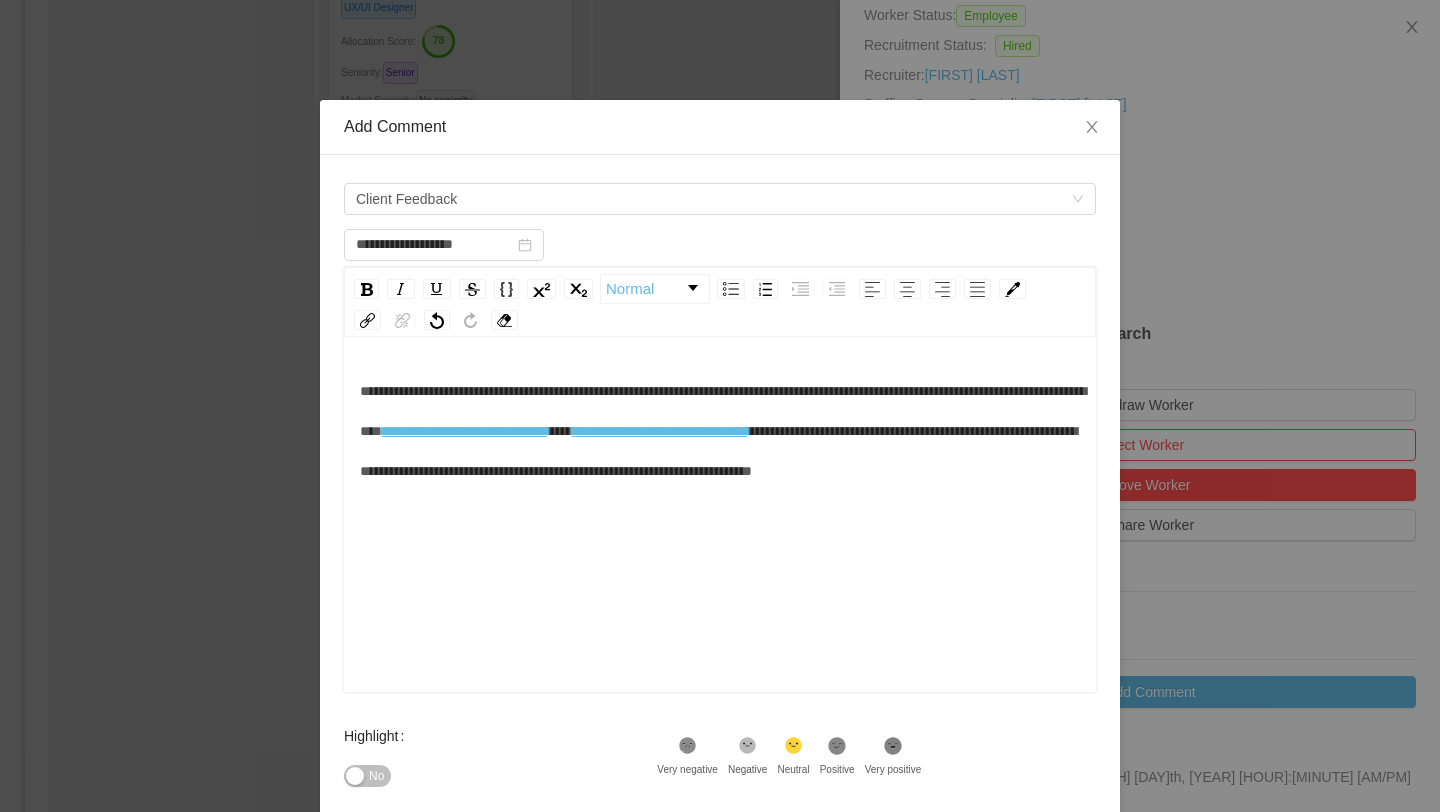 type 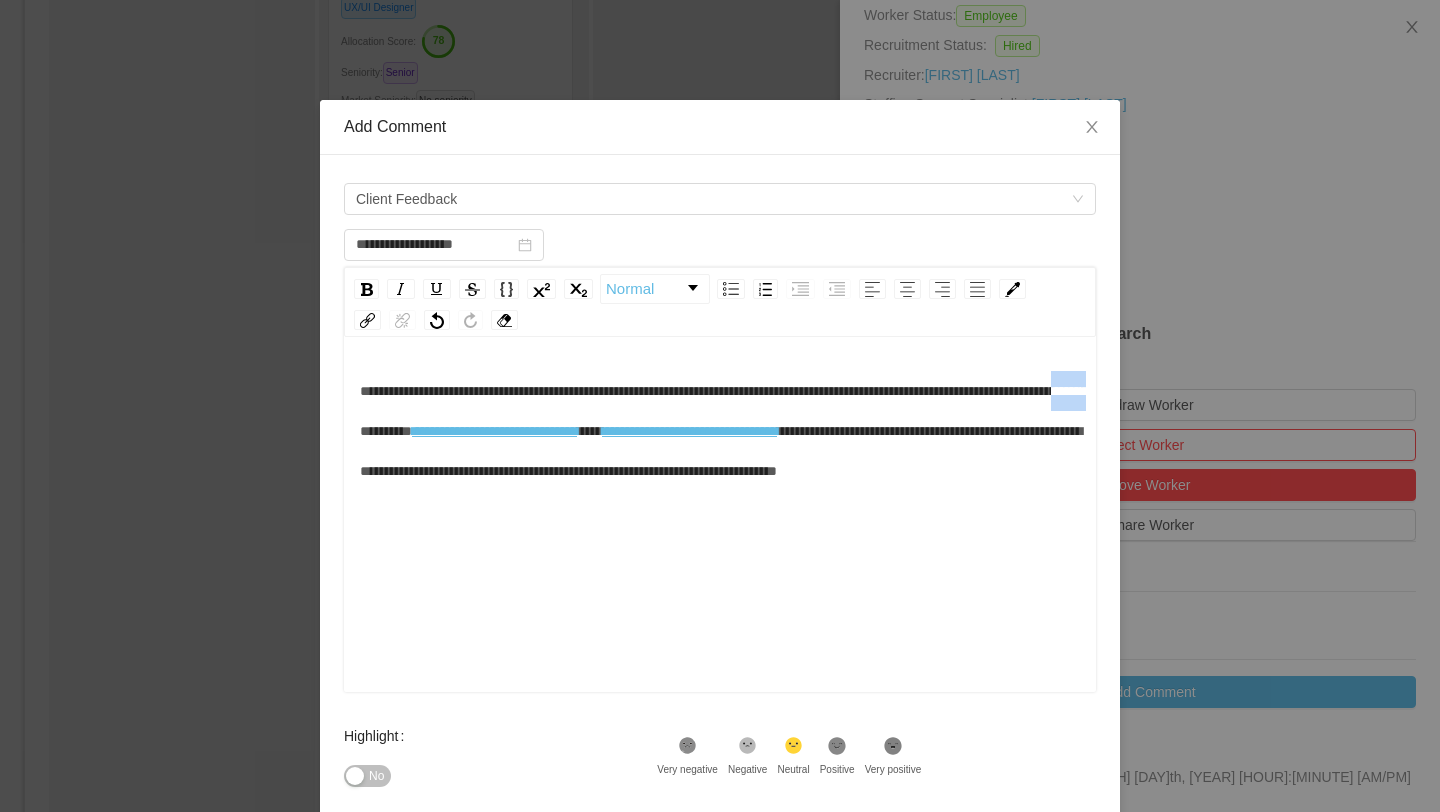 drag, startPoint x: 523, startPoint y: 434, endPoint x: 573, endPoint y: 436, distance: 50.039986 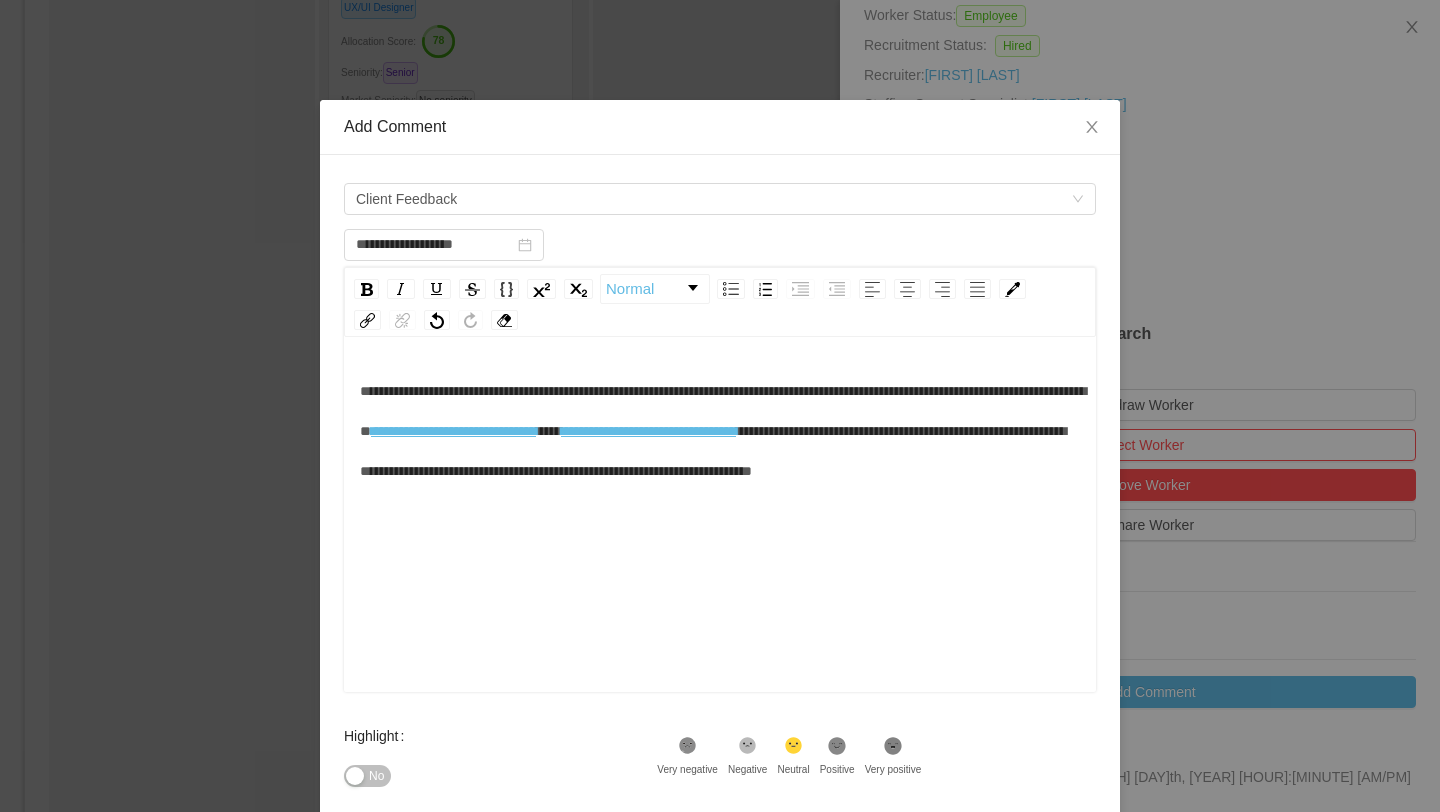 click on "**********" at bounding box center (723, 411) 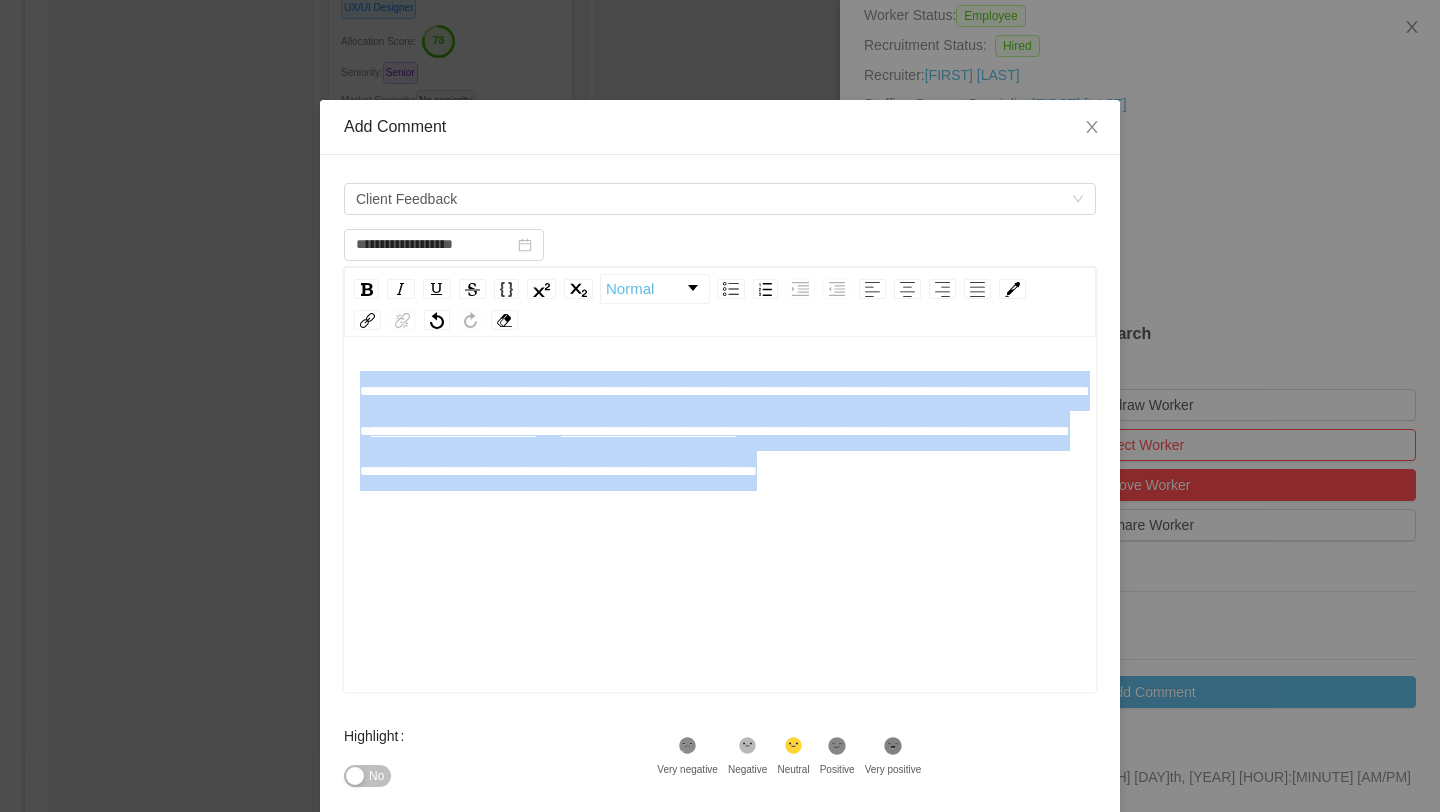 drag, startPoint x: 872, startPoint y: 515, endPoint x: 345, endPoint y: 378, distance: 544.5163 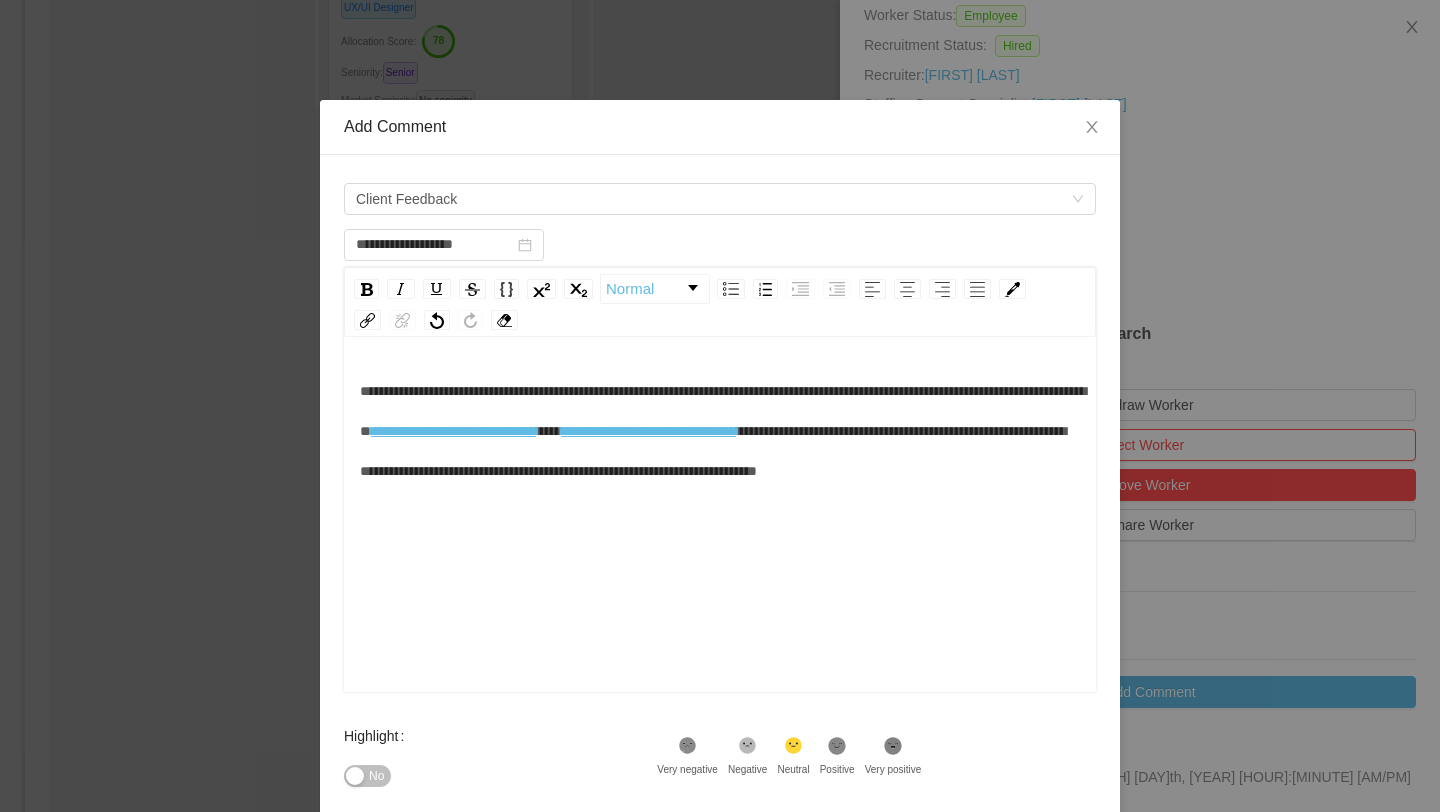 click on "**********" at bounding box center (720, 546) 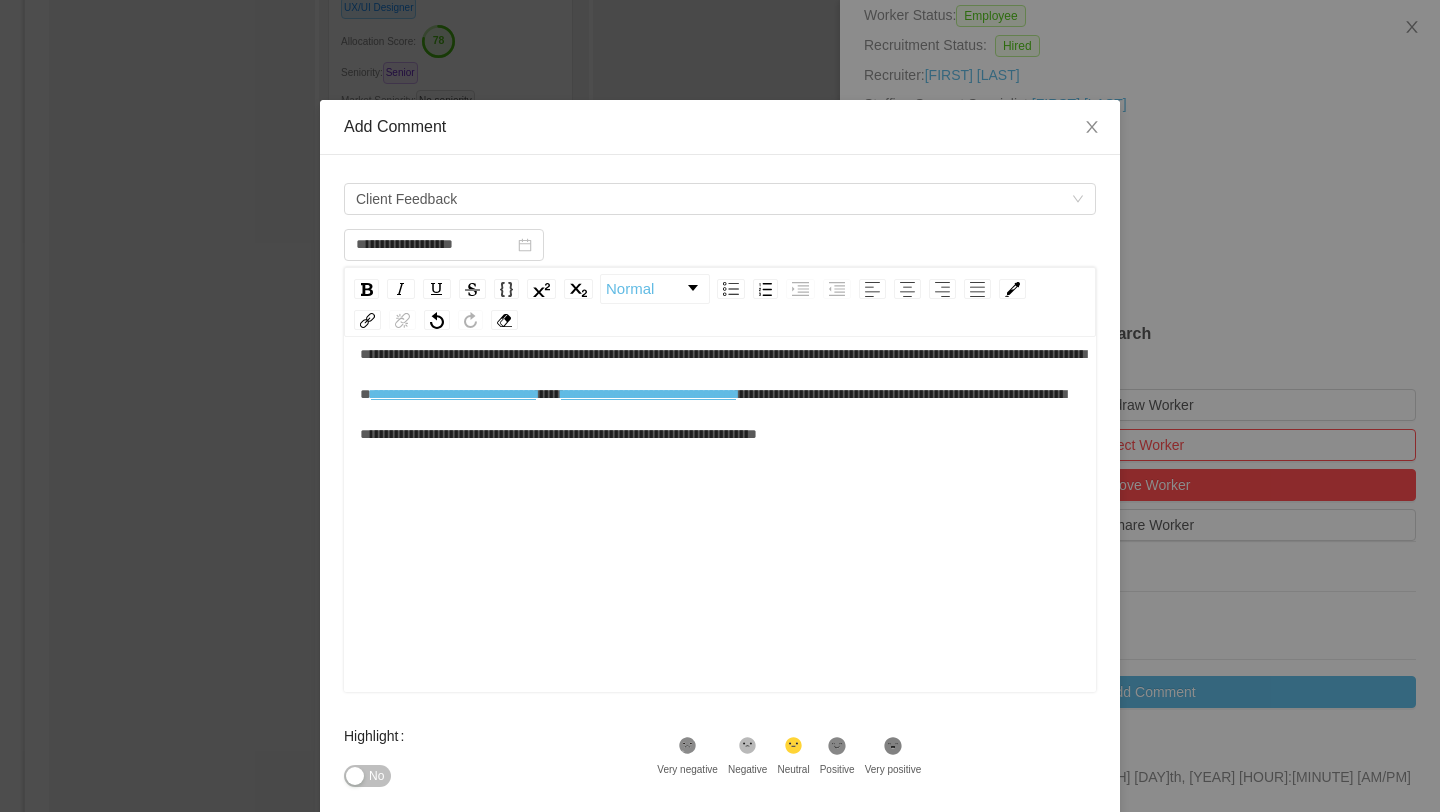 scroll, scrollTop: 44, scrollLeft: 0, axis: vertical 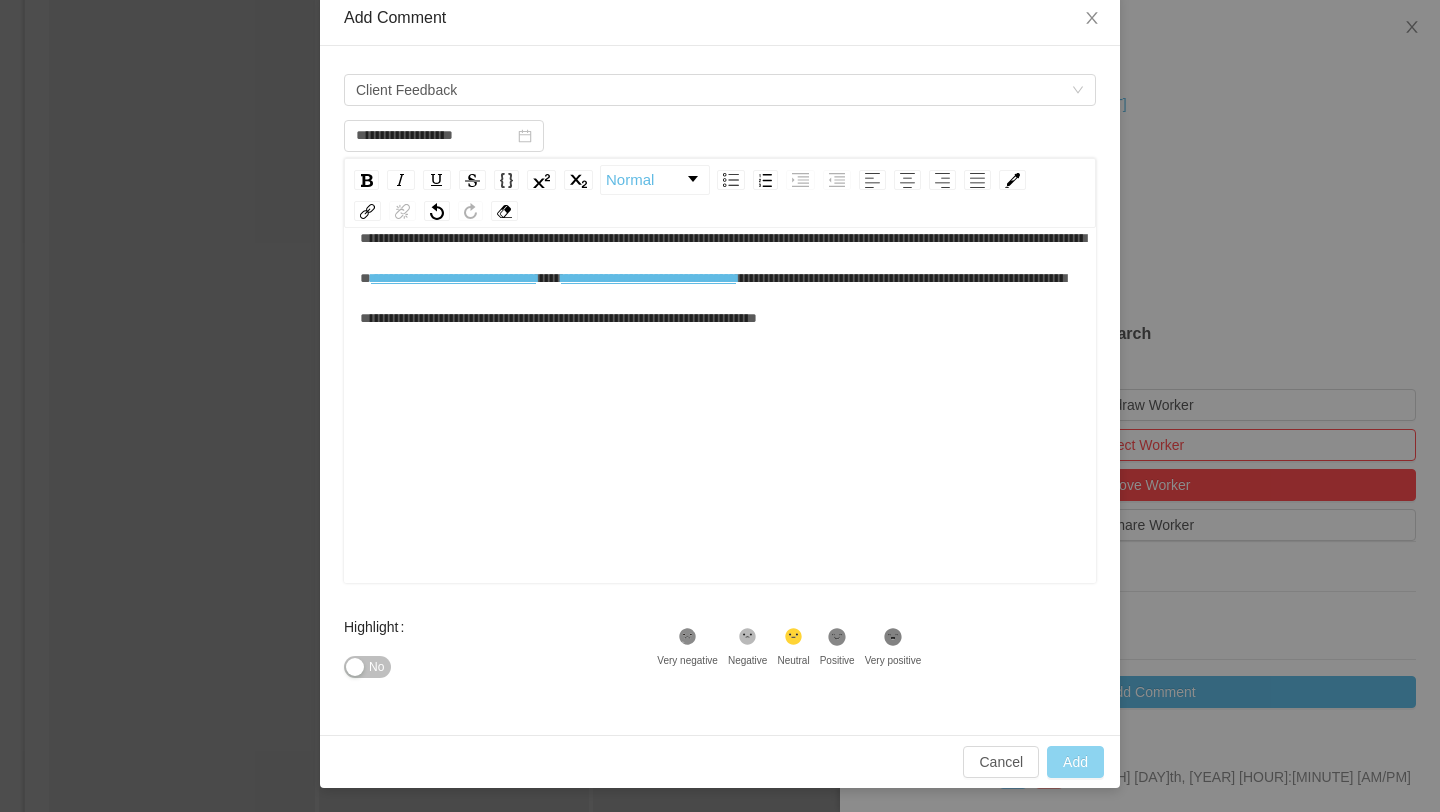 click on "Add" at bounding box center (1075, 762) 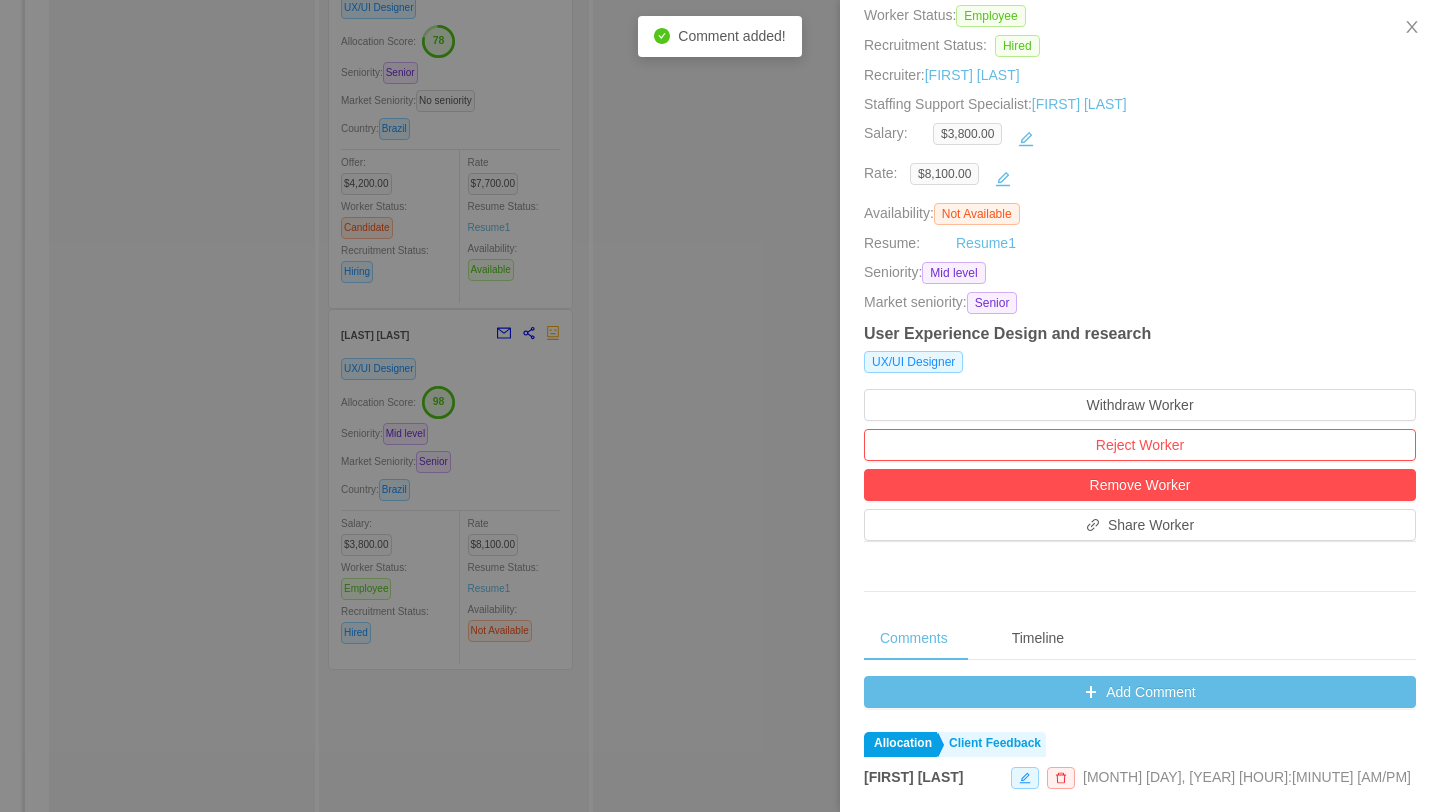 click at bounding box center (720, 406) 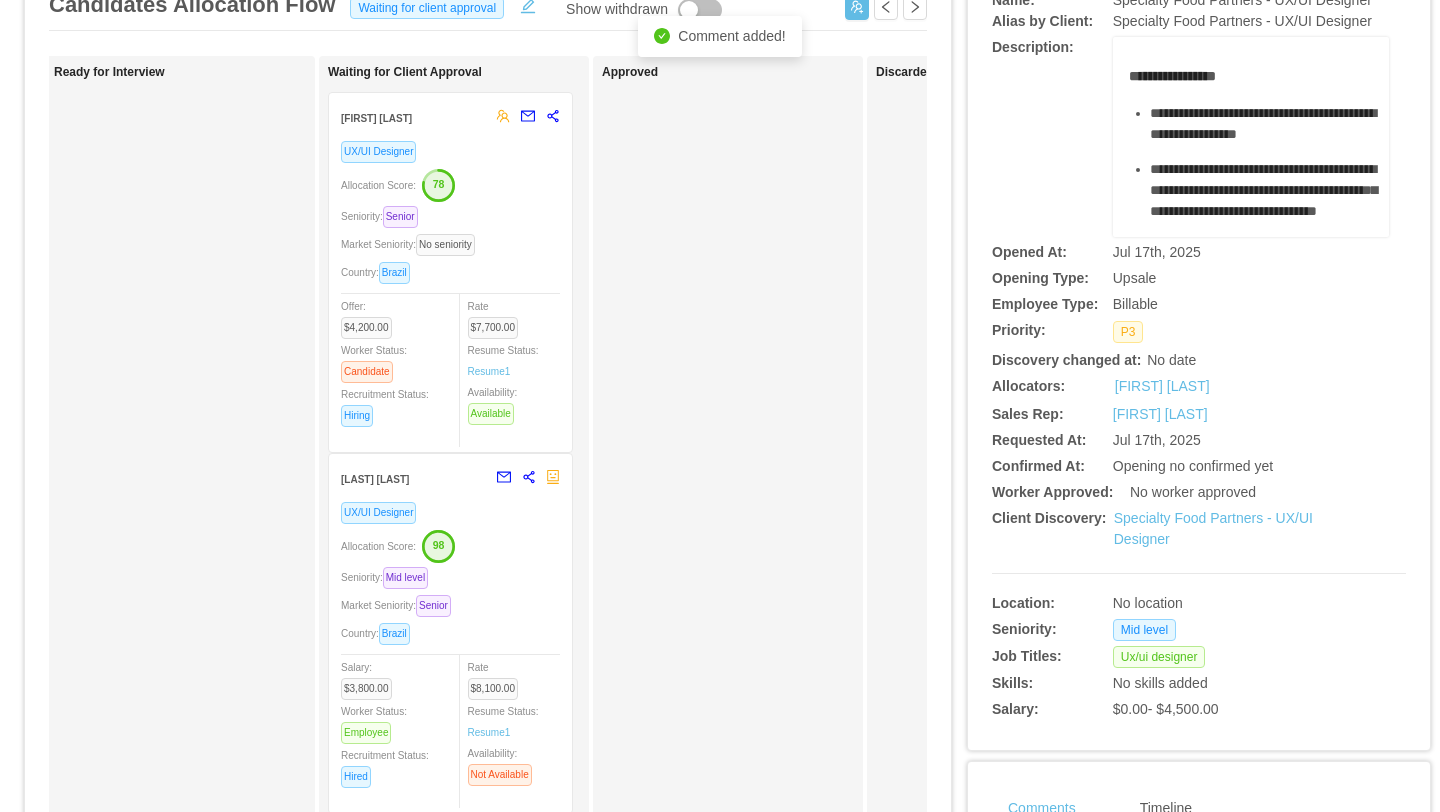 scroll, scrollTop: 128, scrollLeft: 0, axis: vertical 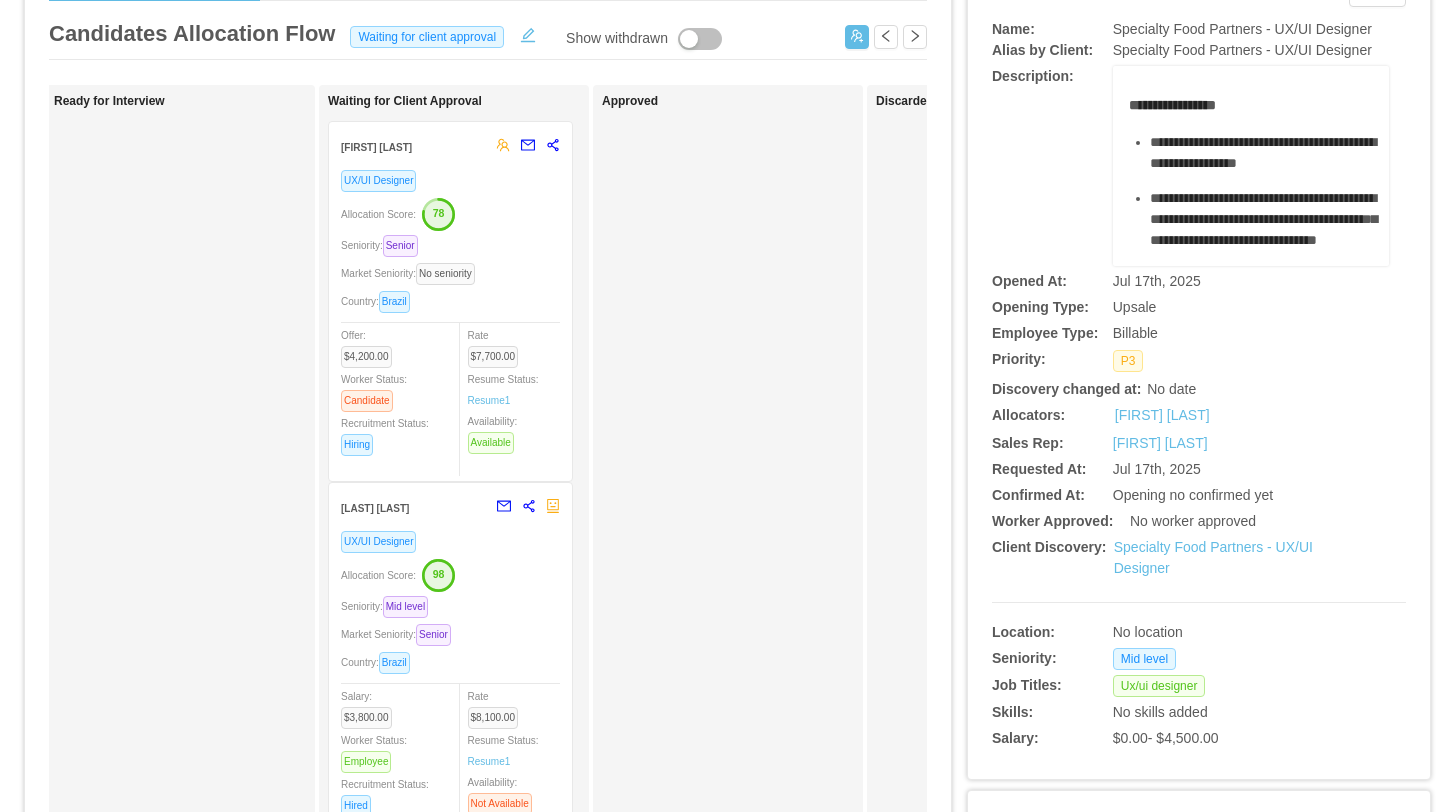 click on "Country:   Brazil" at bounding box center (450, 301) 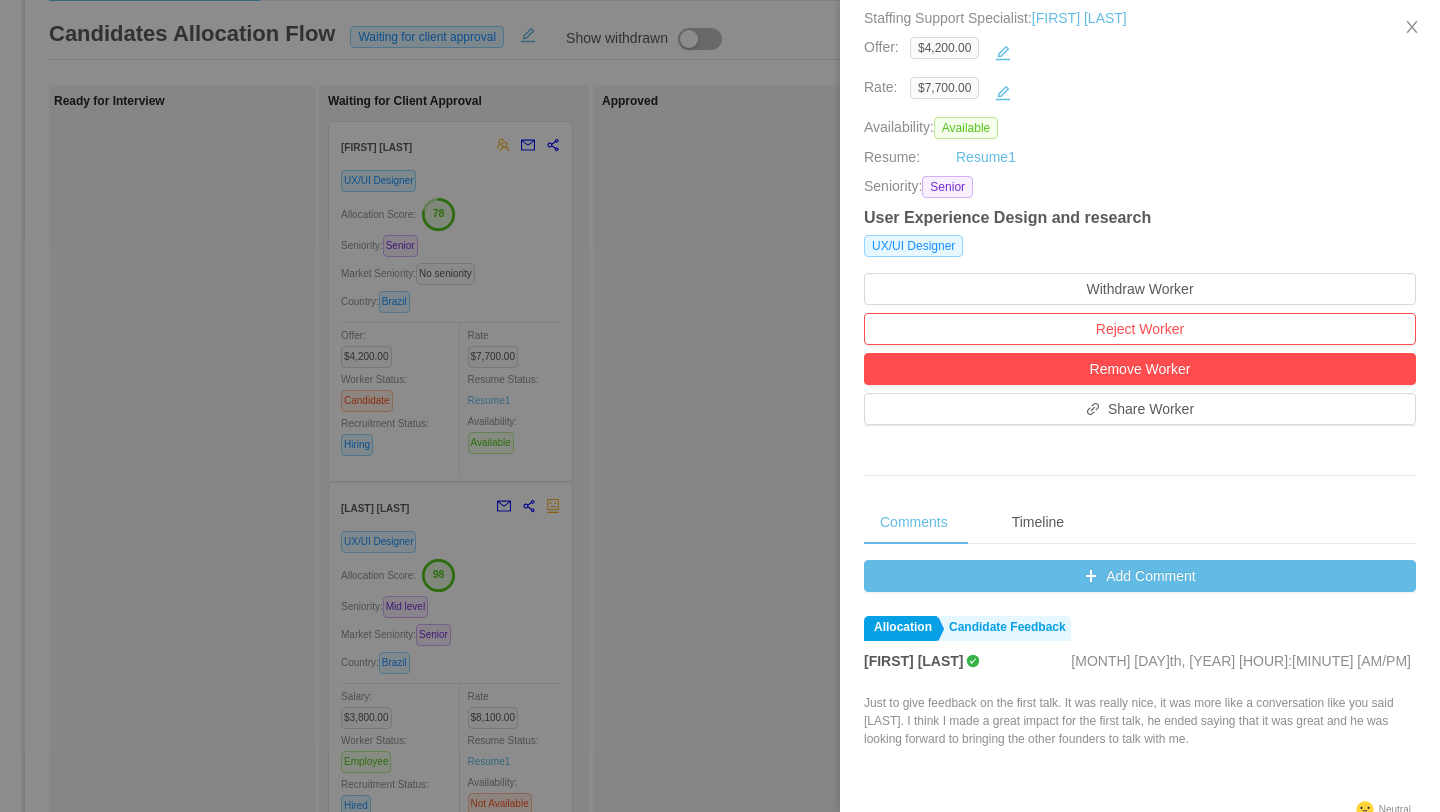 scroll, scrollTop: 340, scrollLeft: 0, axis: vertical 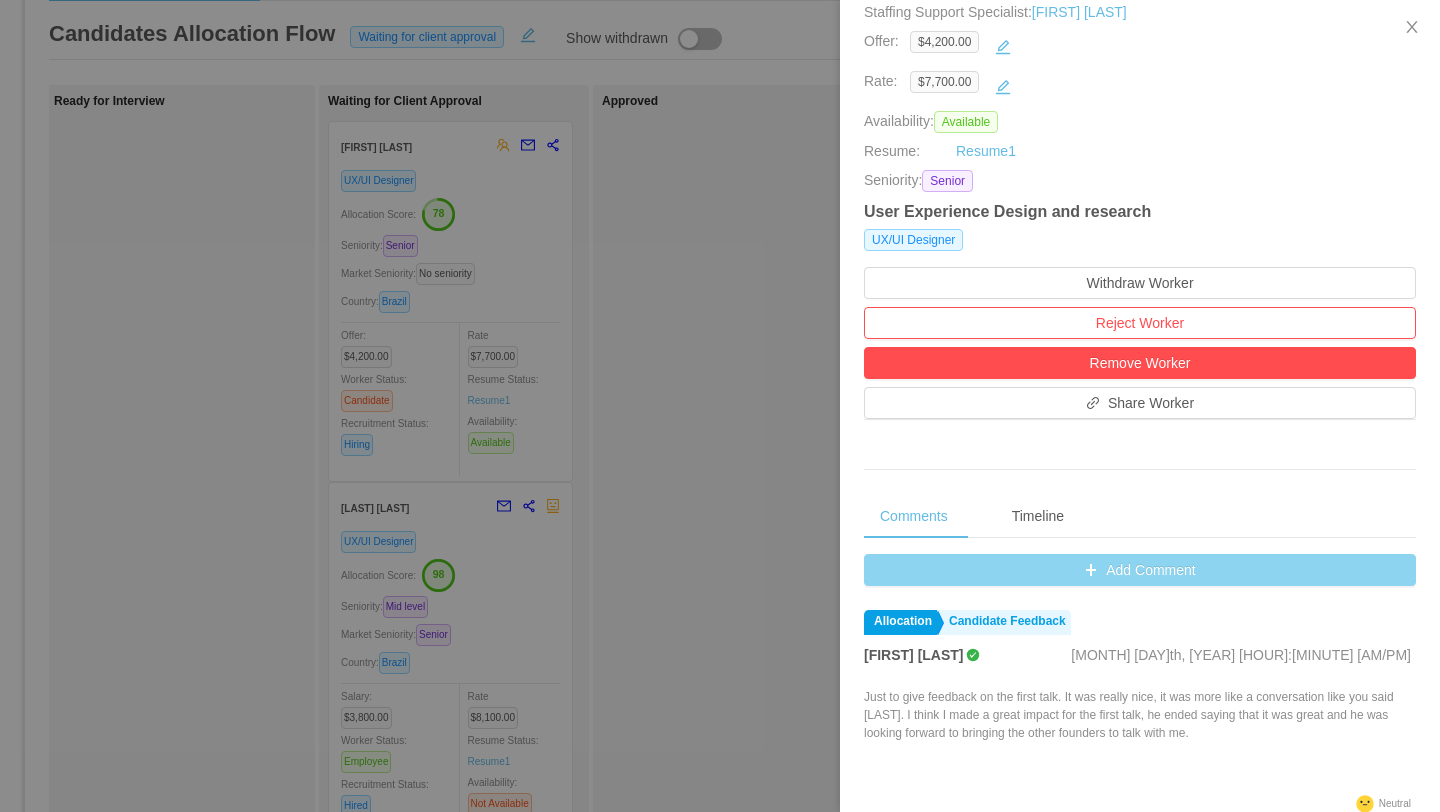 click on "Add Comment" at bounding box center (1140, 570) 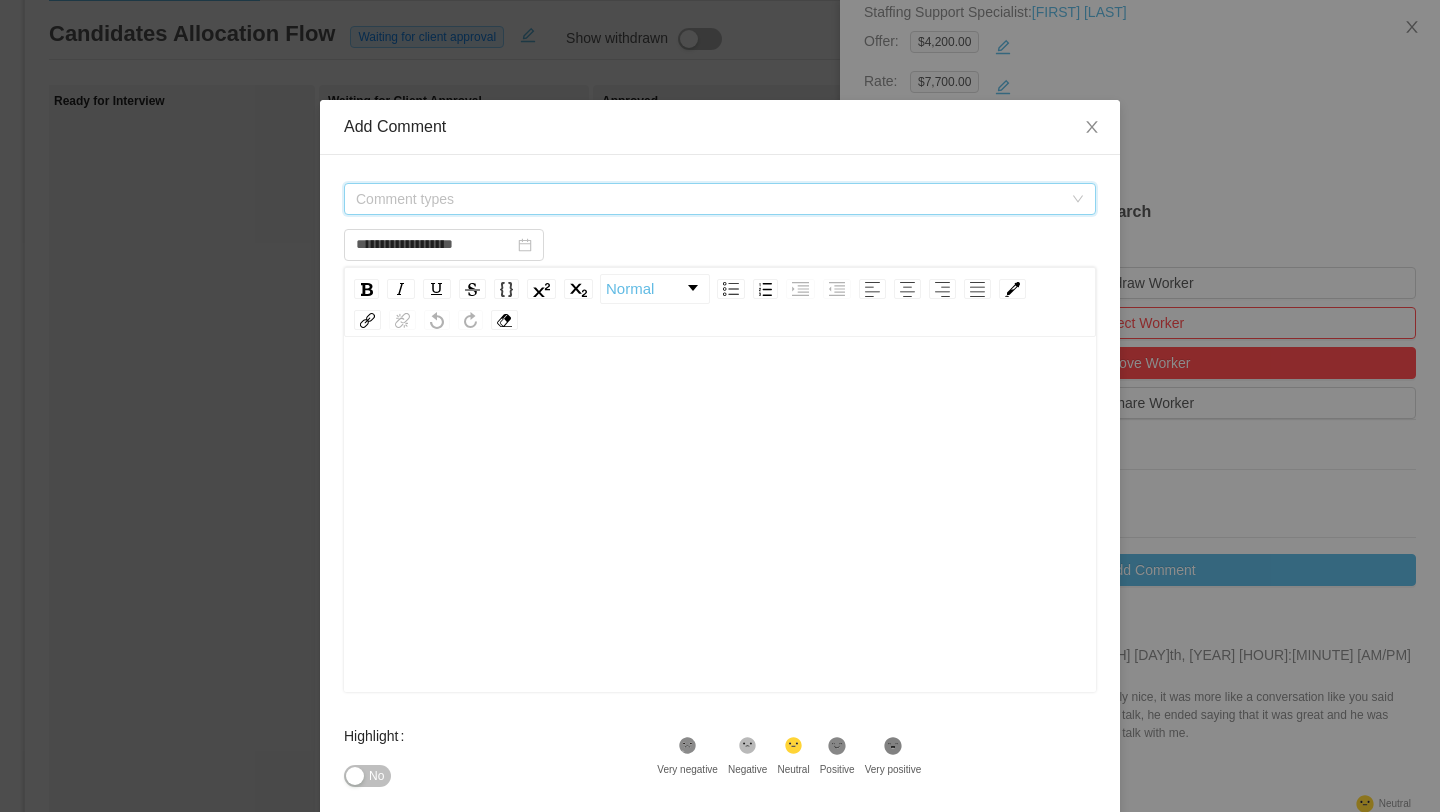 click on "Comment types" at bounding box center [709, 199] 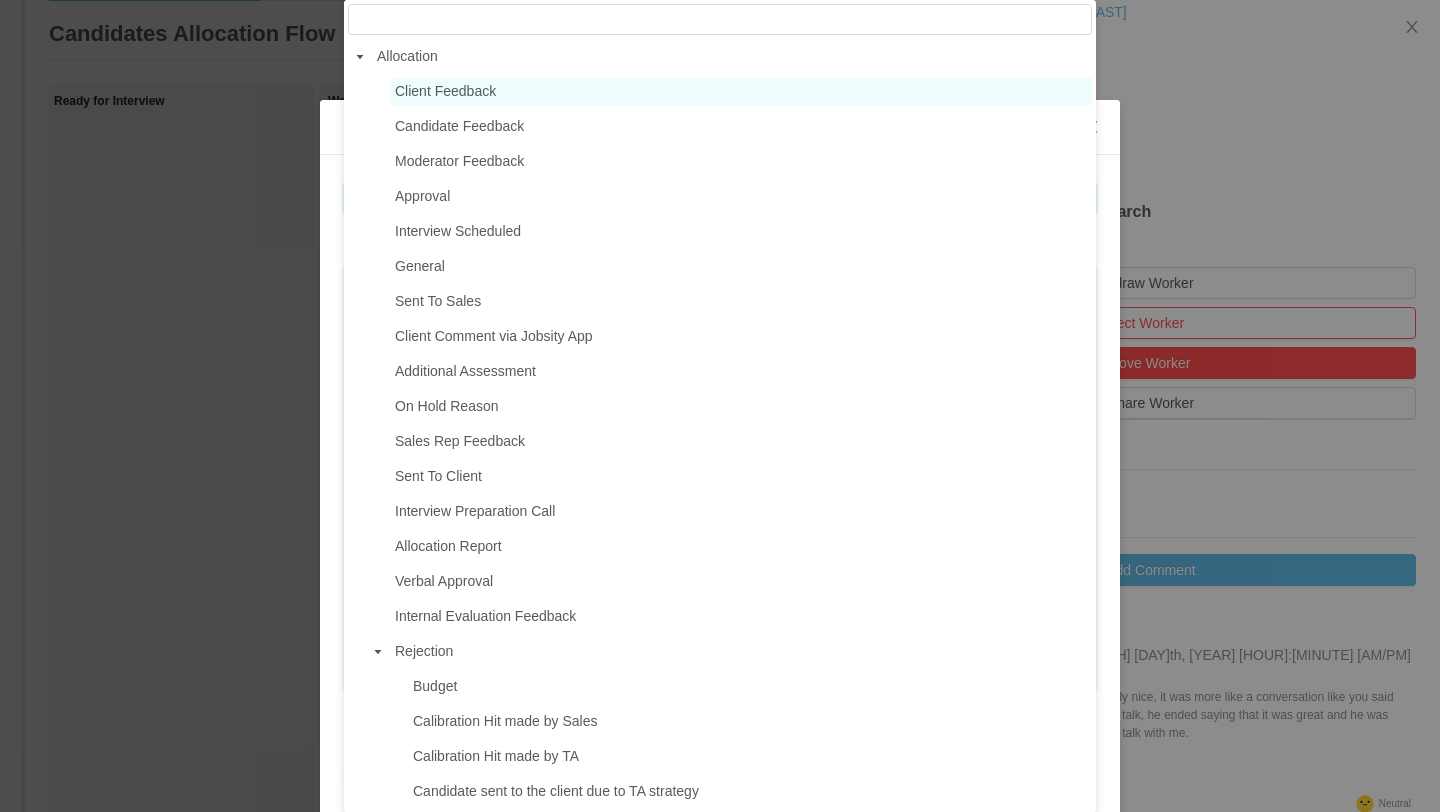 click on "Client Feedback" at bounding box center (445, 91) 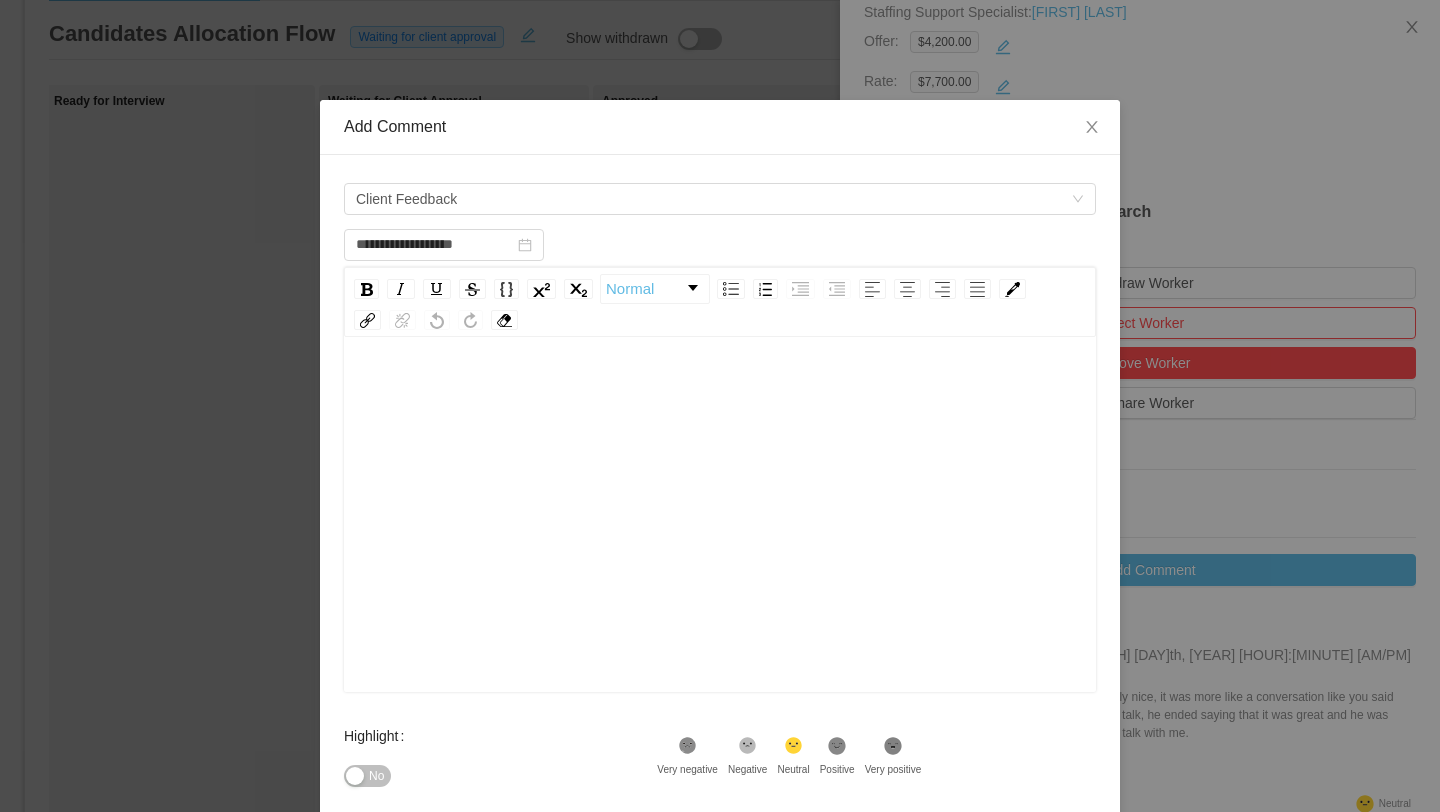 click at bounding box center (720, 391) 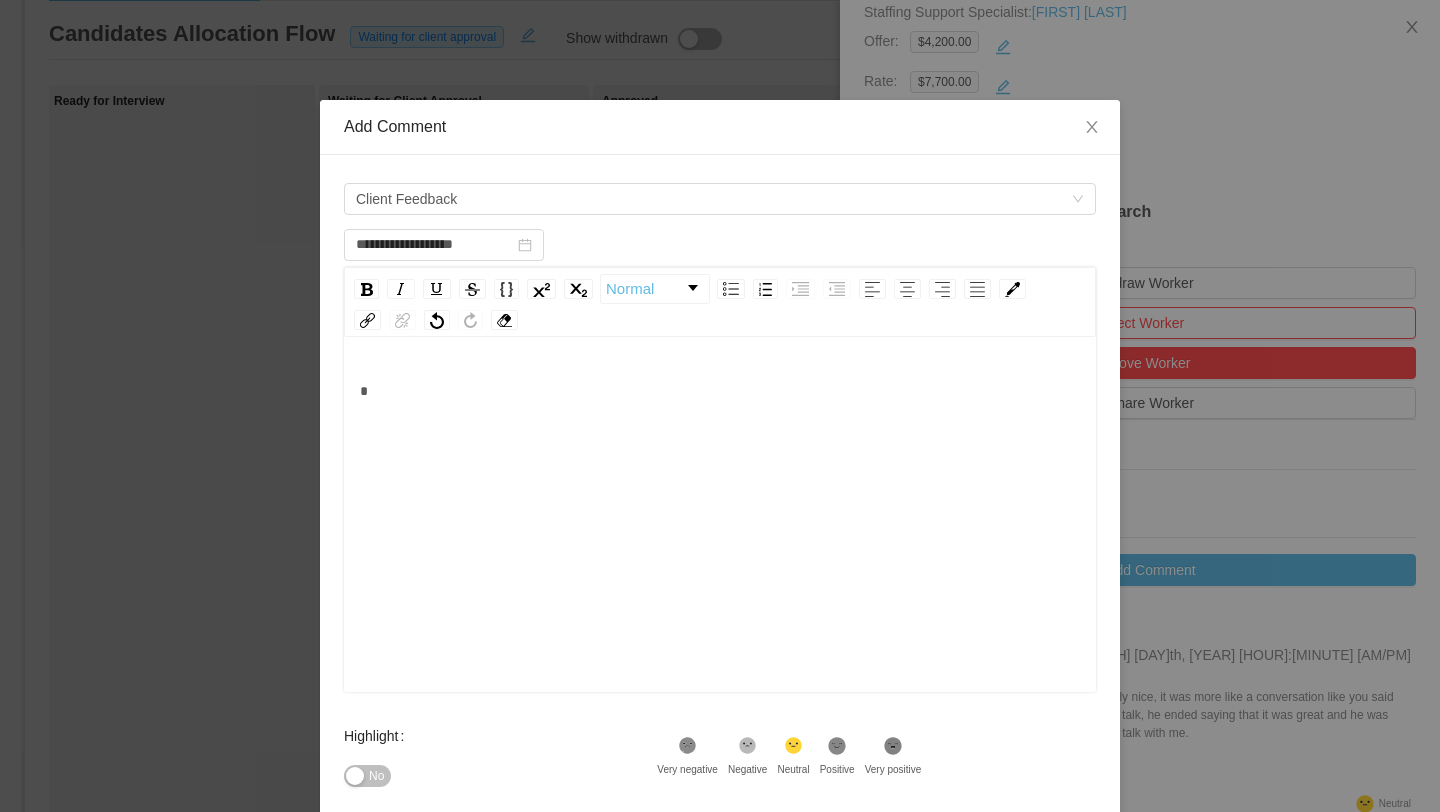 type 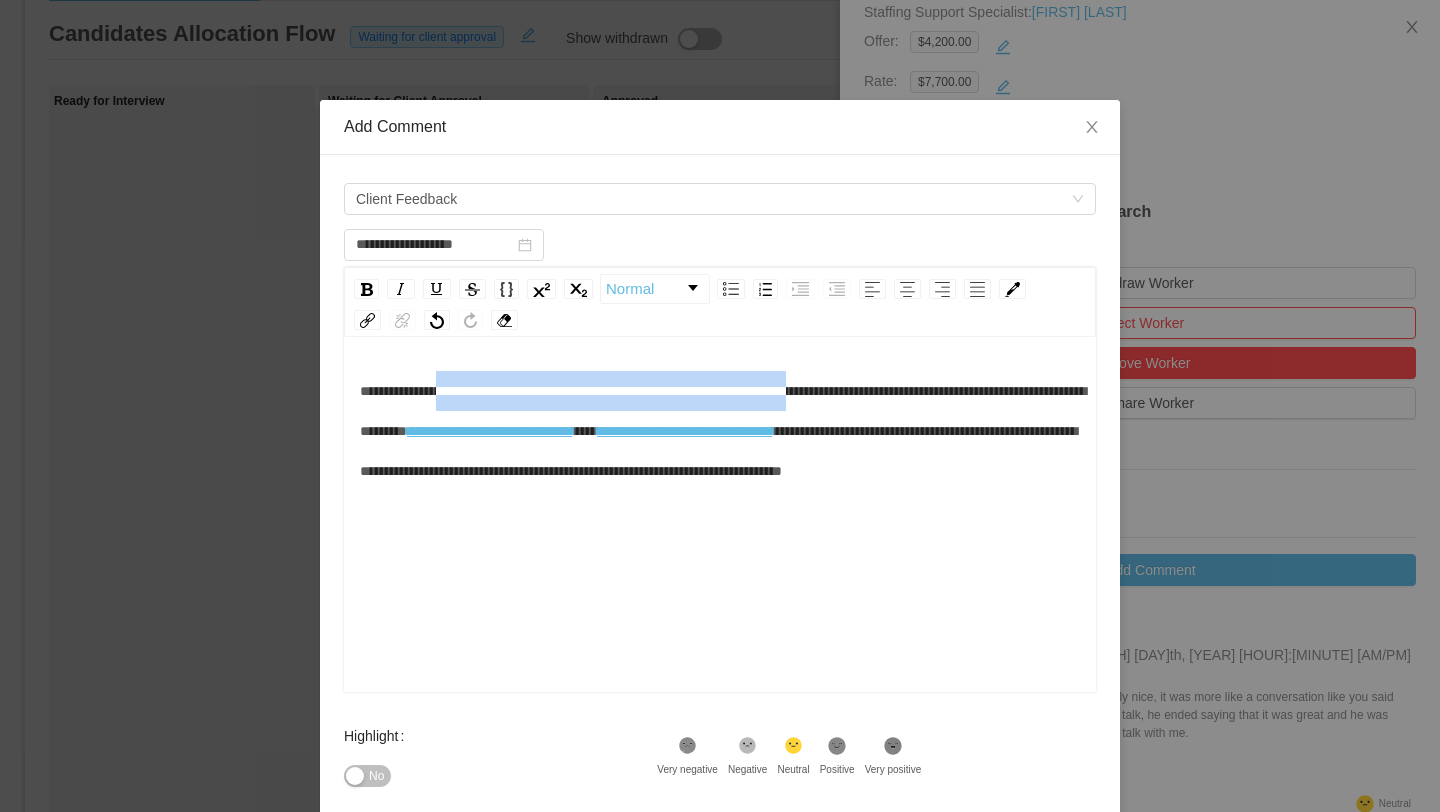 drag, startPoint x: 910, startPoint y: 393, endPoint x: 459, endPoint y: 389, distance: 451.01773 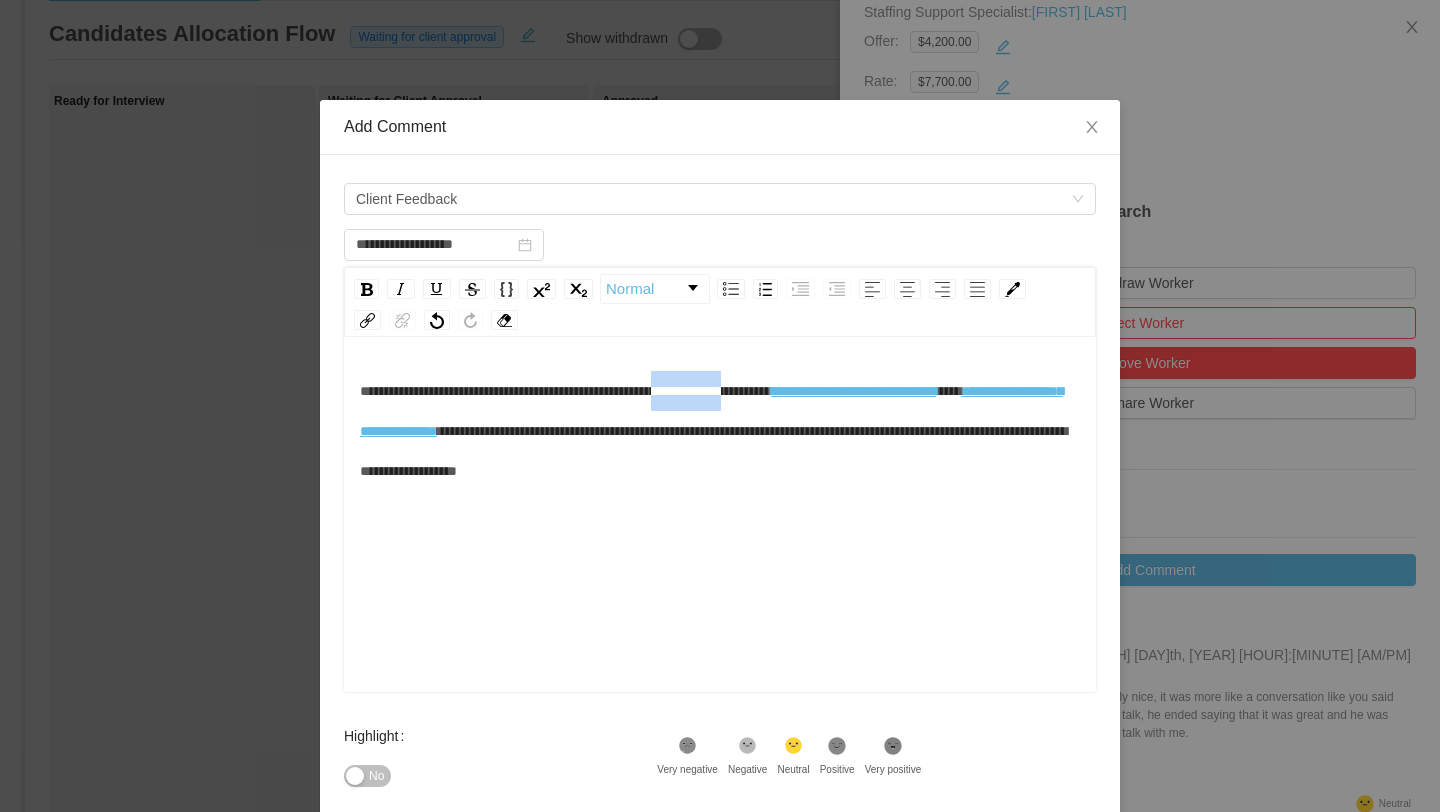 drag, startPoint x: 727, startPoint y: 392, endPoint x: 817, endPoint y: 397, distance: 90.13878 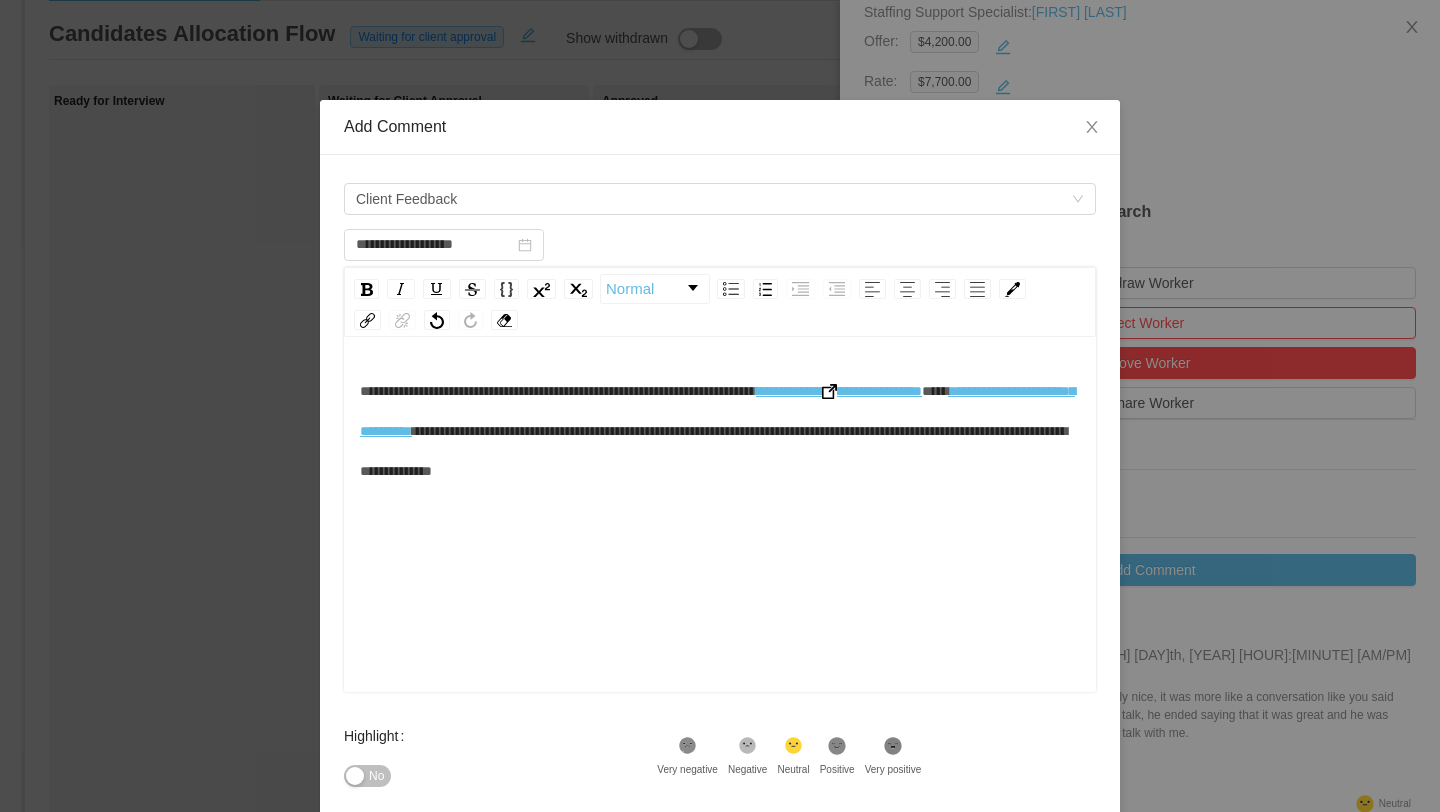 click on "**********" at bounding box center [720, 546] 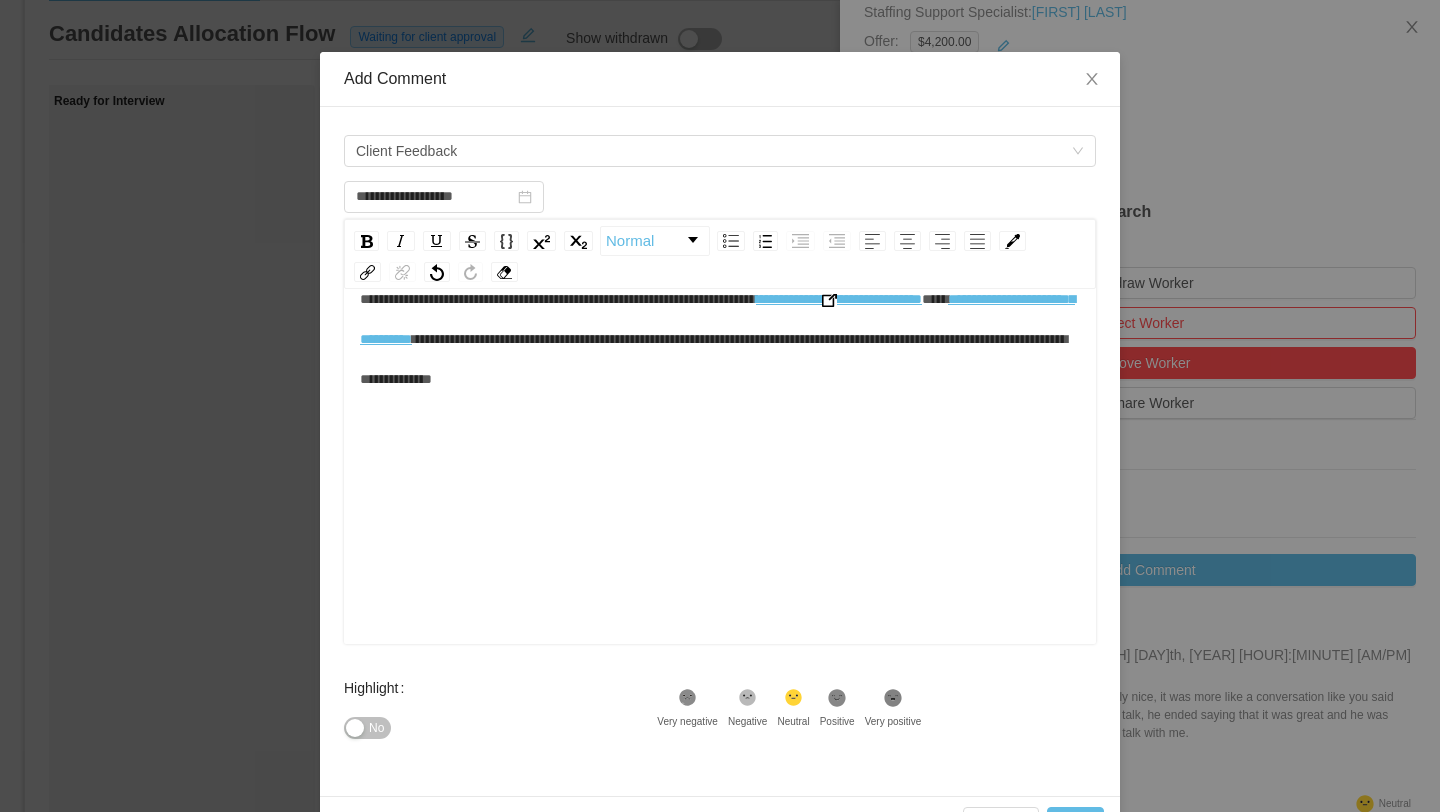 scroll, scrollTop: 49, scrollLeft: 0, axis: vertical 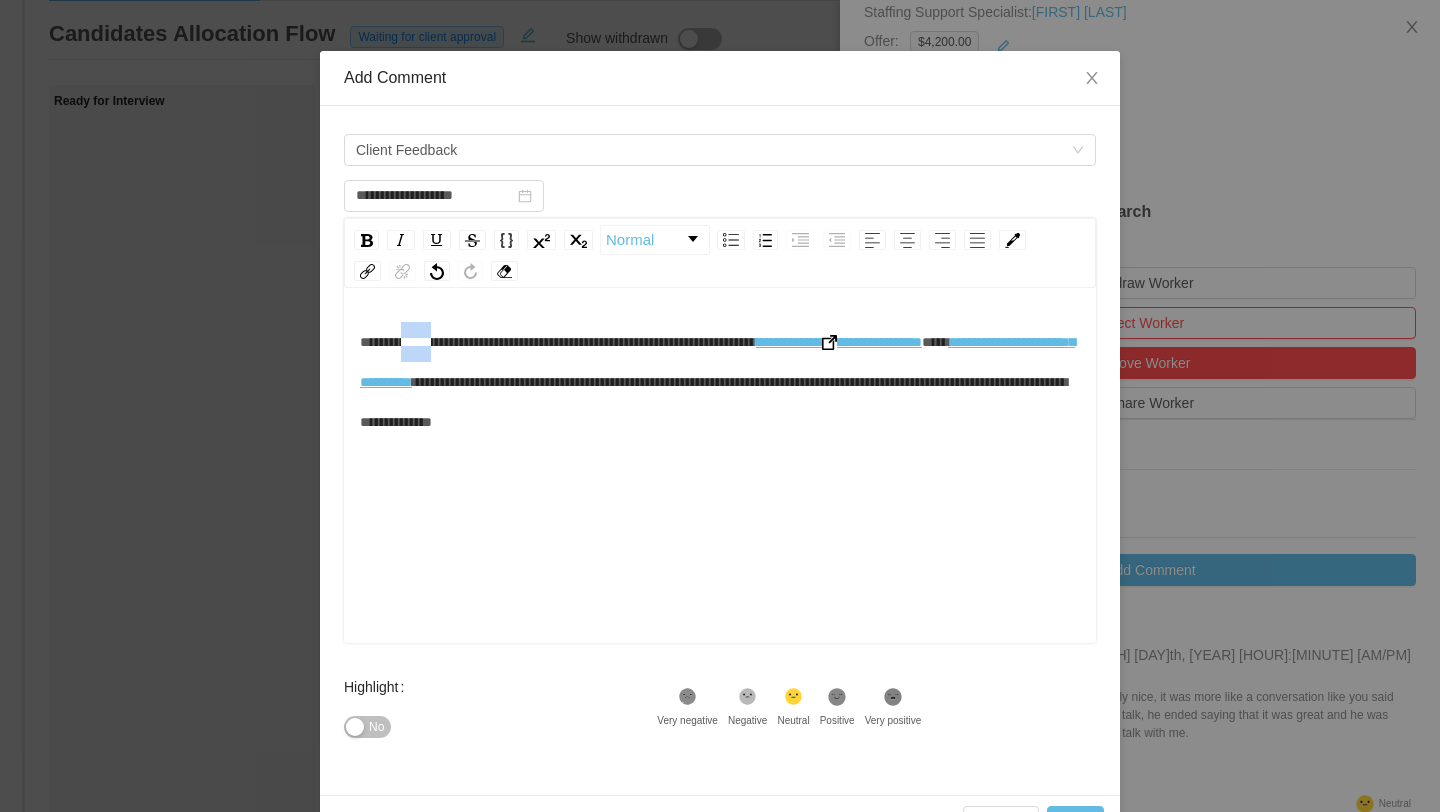 drag, startPoint x: 452, startPoint y: 344, endPoint x: 411, endPoint y: 343, distance: 41.01219 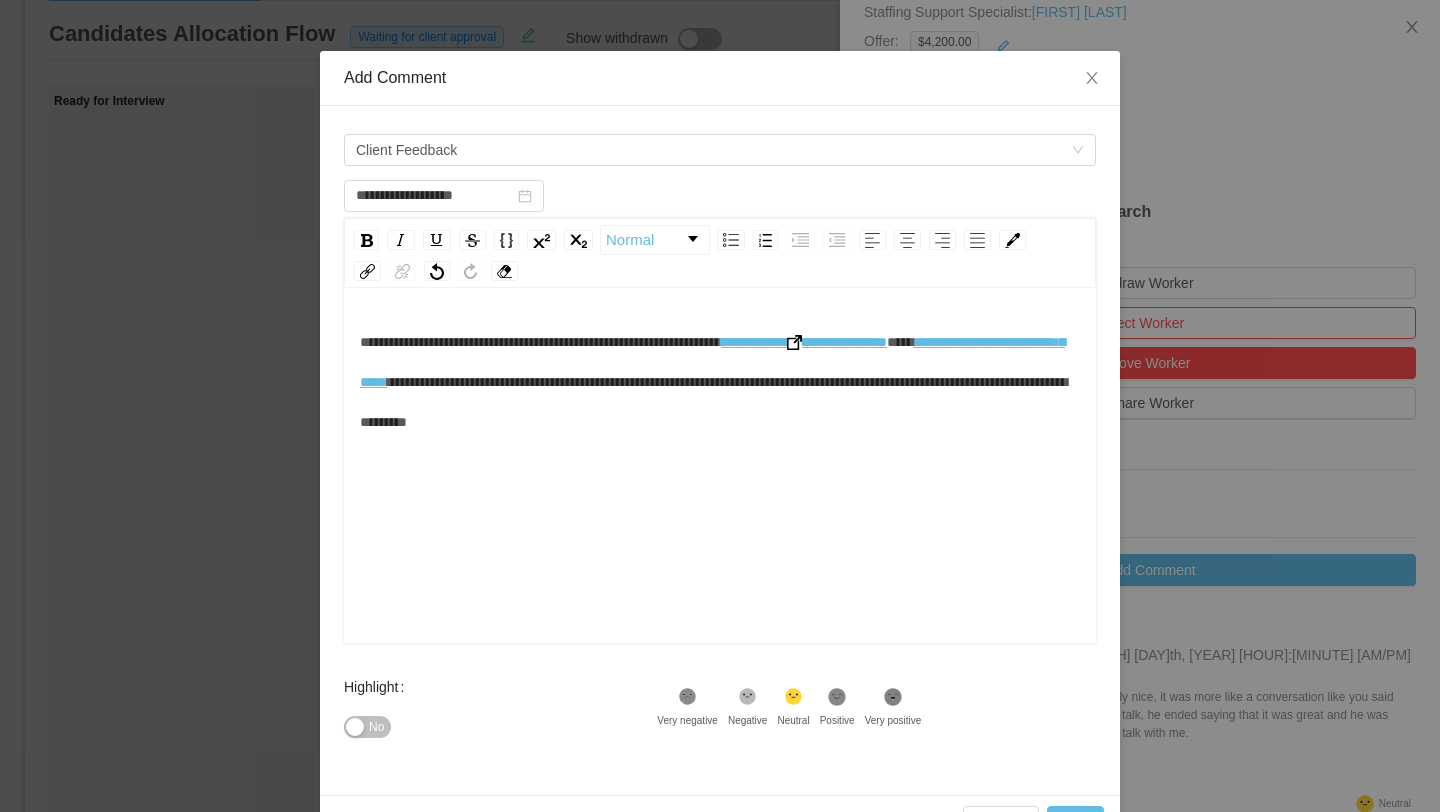 scroll, scrollTop: 44, scrollLeft: 0, axis: vertical 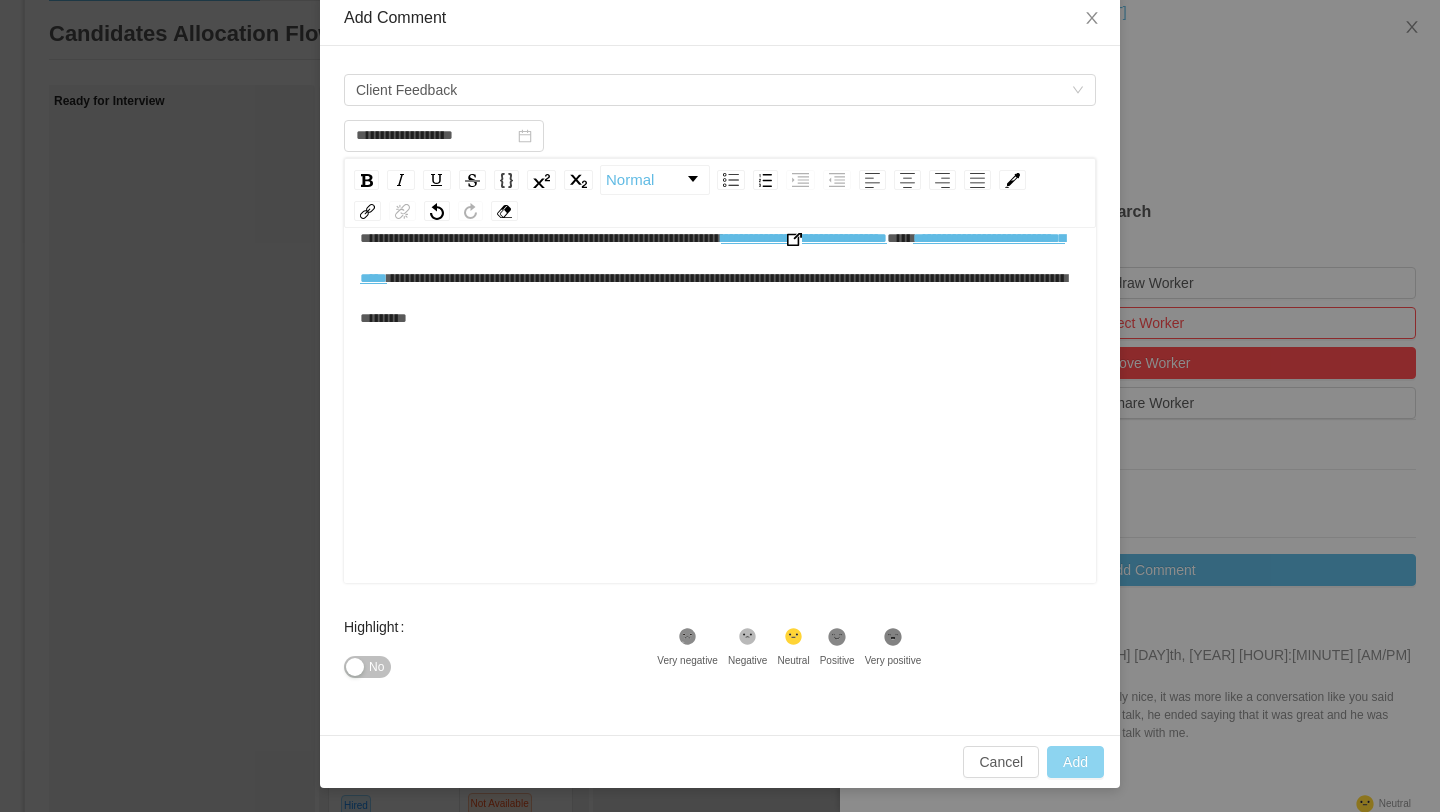 type on "**********" 